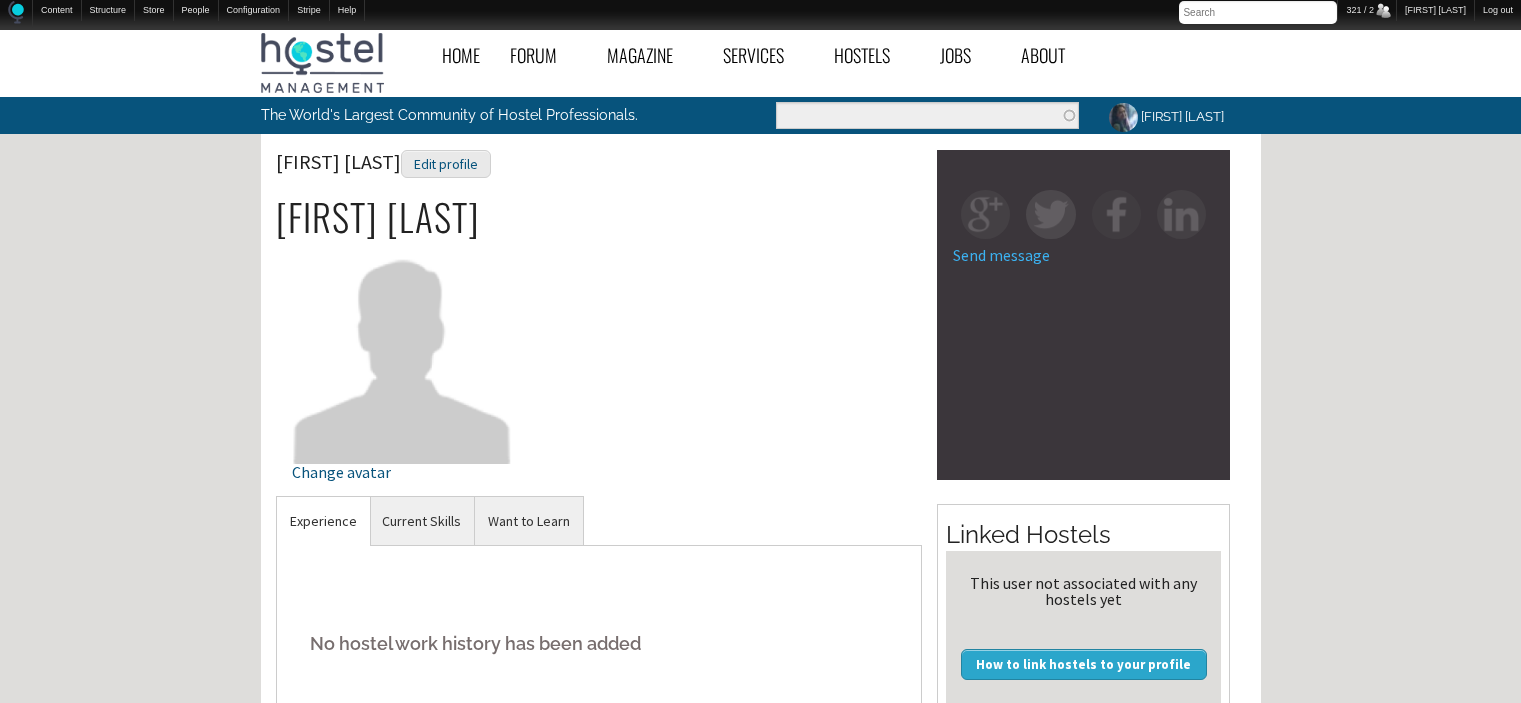 scroll, scrollTop: 0, scrollLeft: 0, axis: both 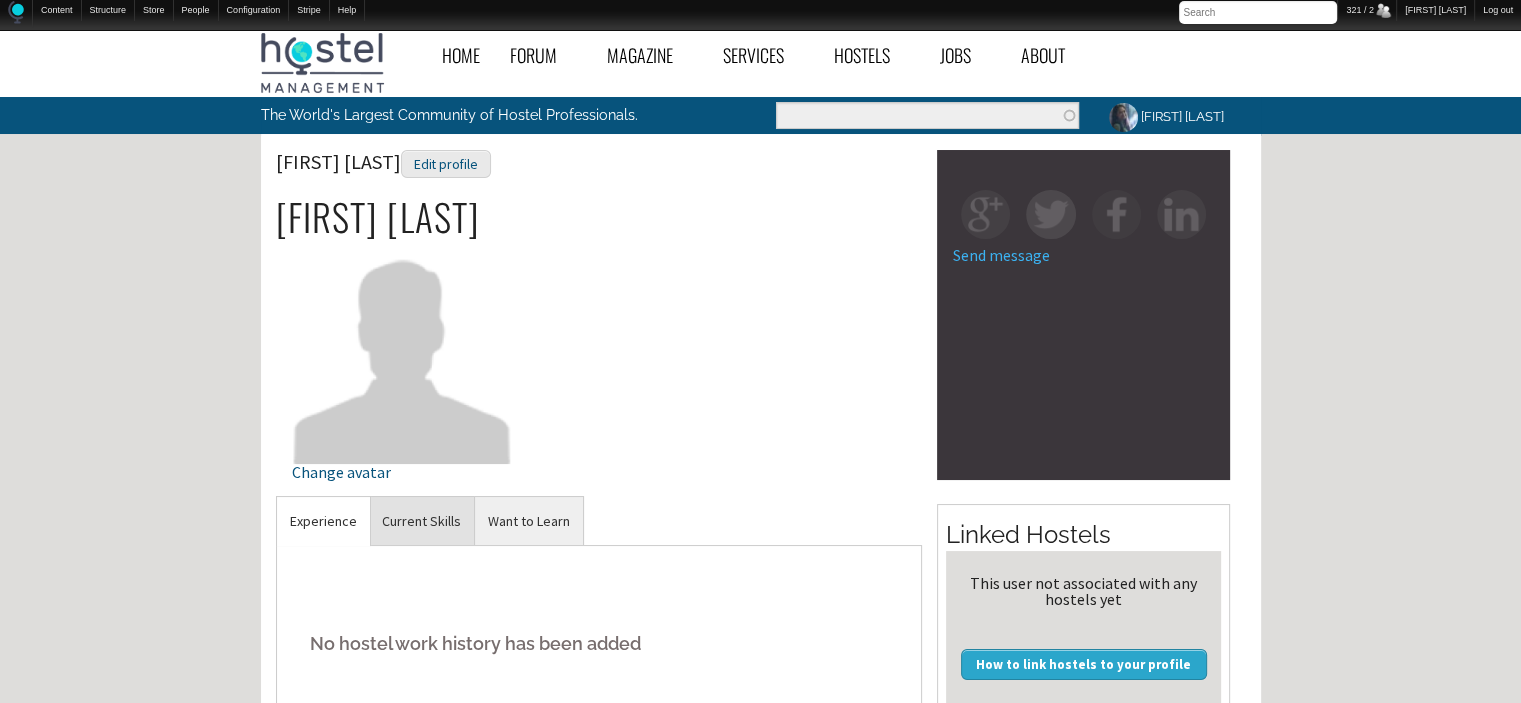 click on "Current Skills" at bounding box center (323, 521) 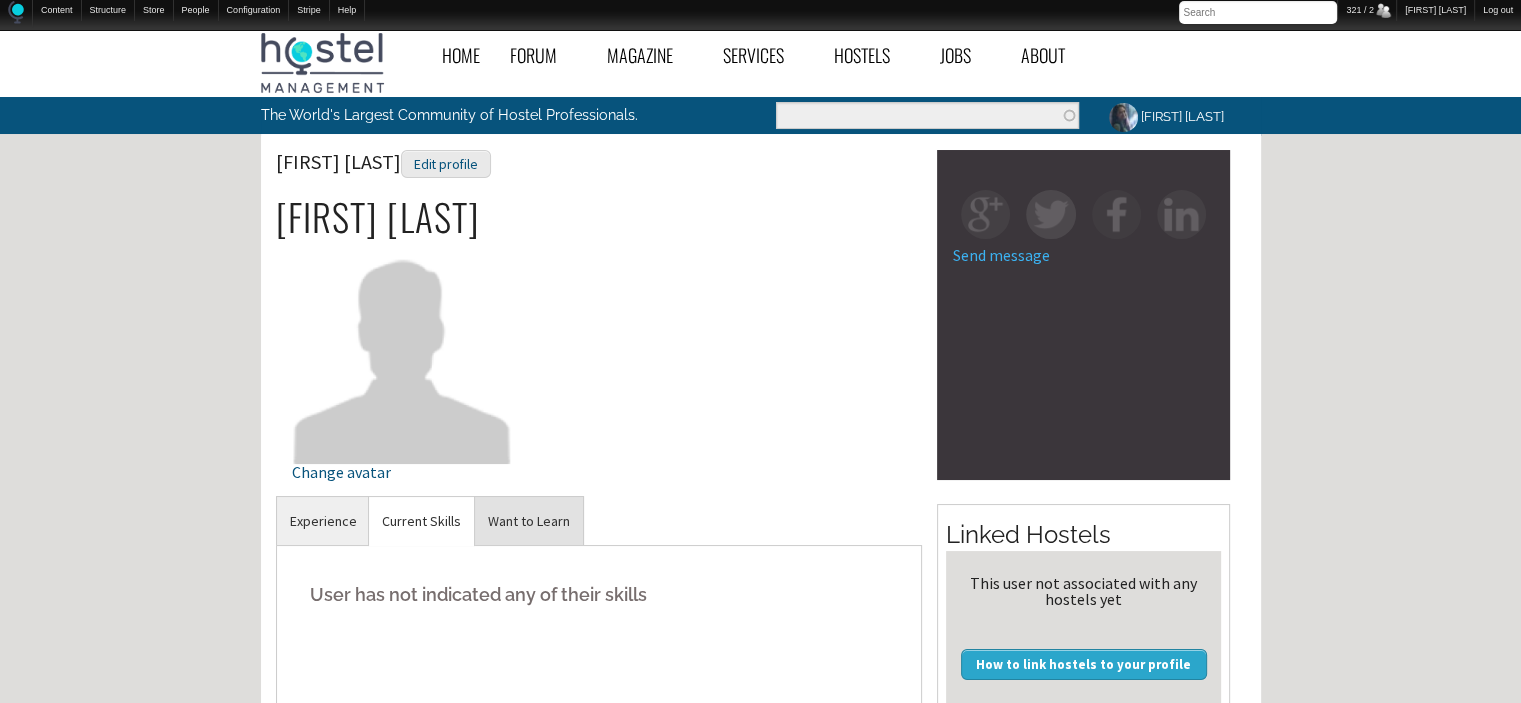 click on "Want to Learn" at bounding box center [323, 521] 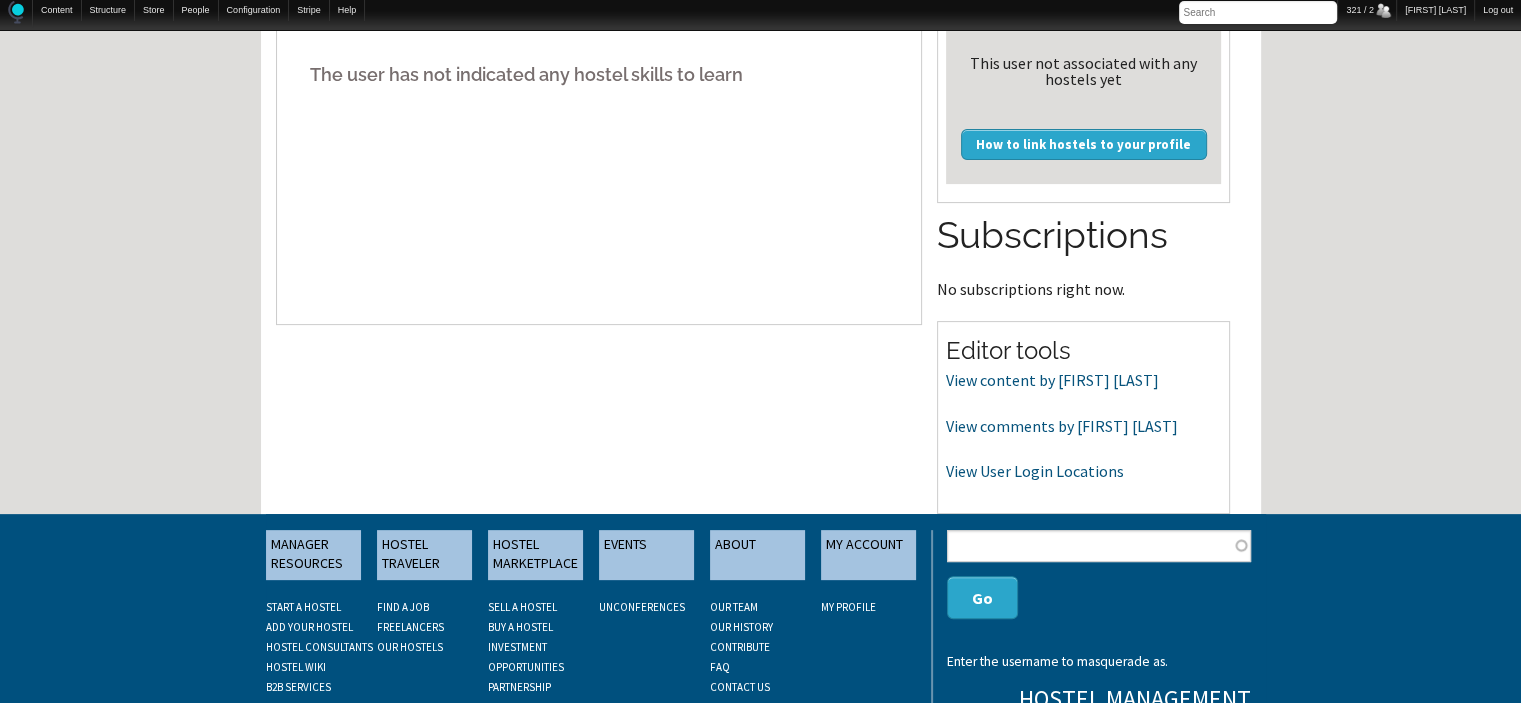 scroll, scrollTop: 544, scrollLeft: 0, axis: vertical 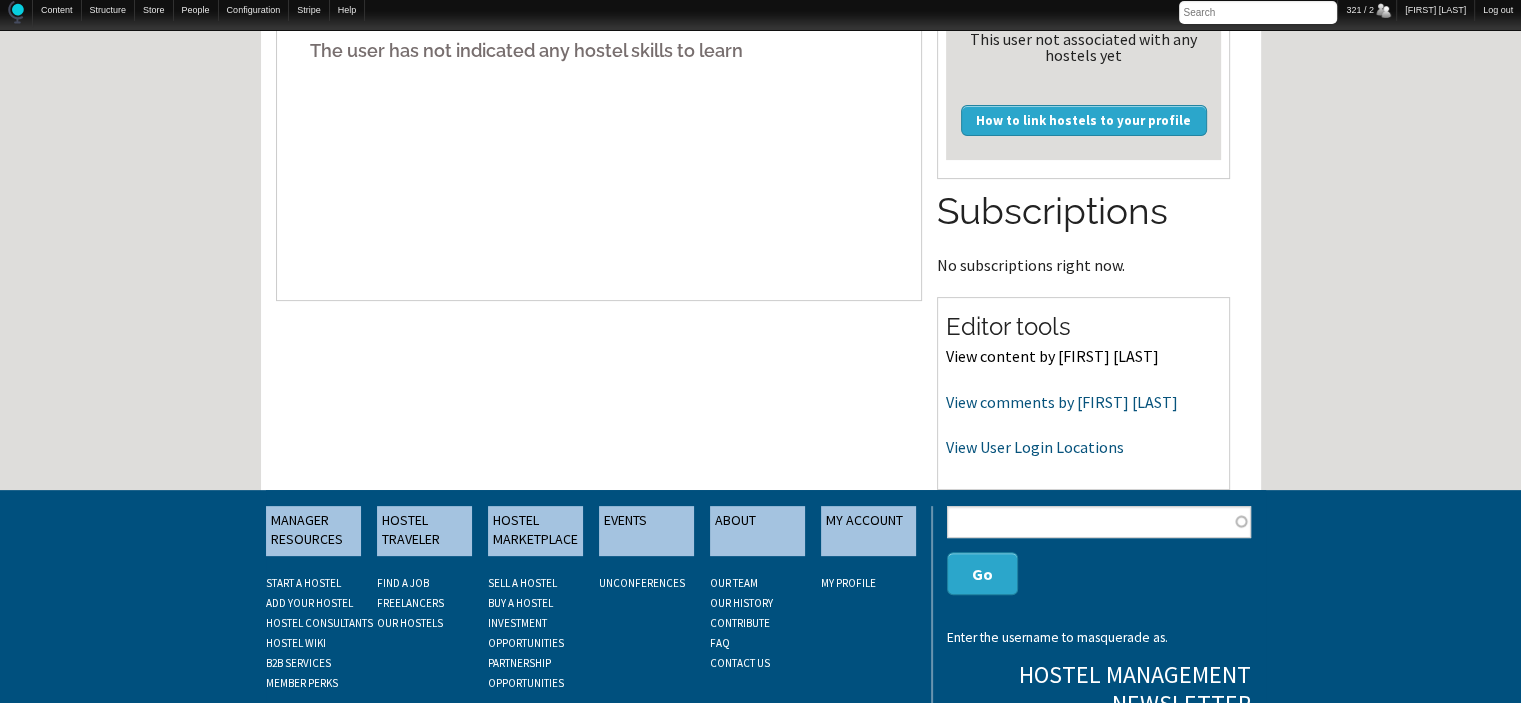 click on "View content by leahjamesricks" at bounding box center (1052, 356) 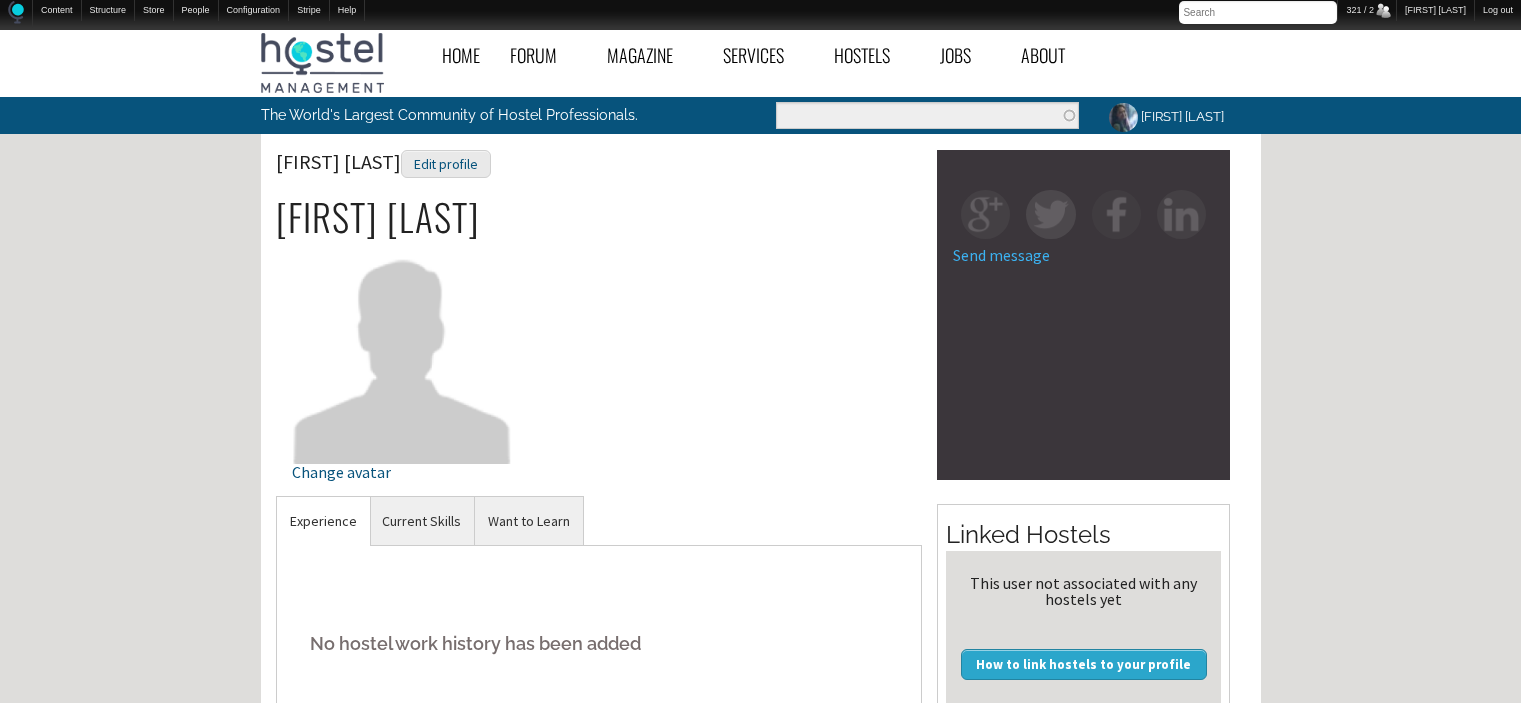 scroll, scrollTop: 544, scrollLeft: 0, axis: vertical 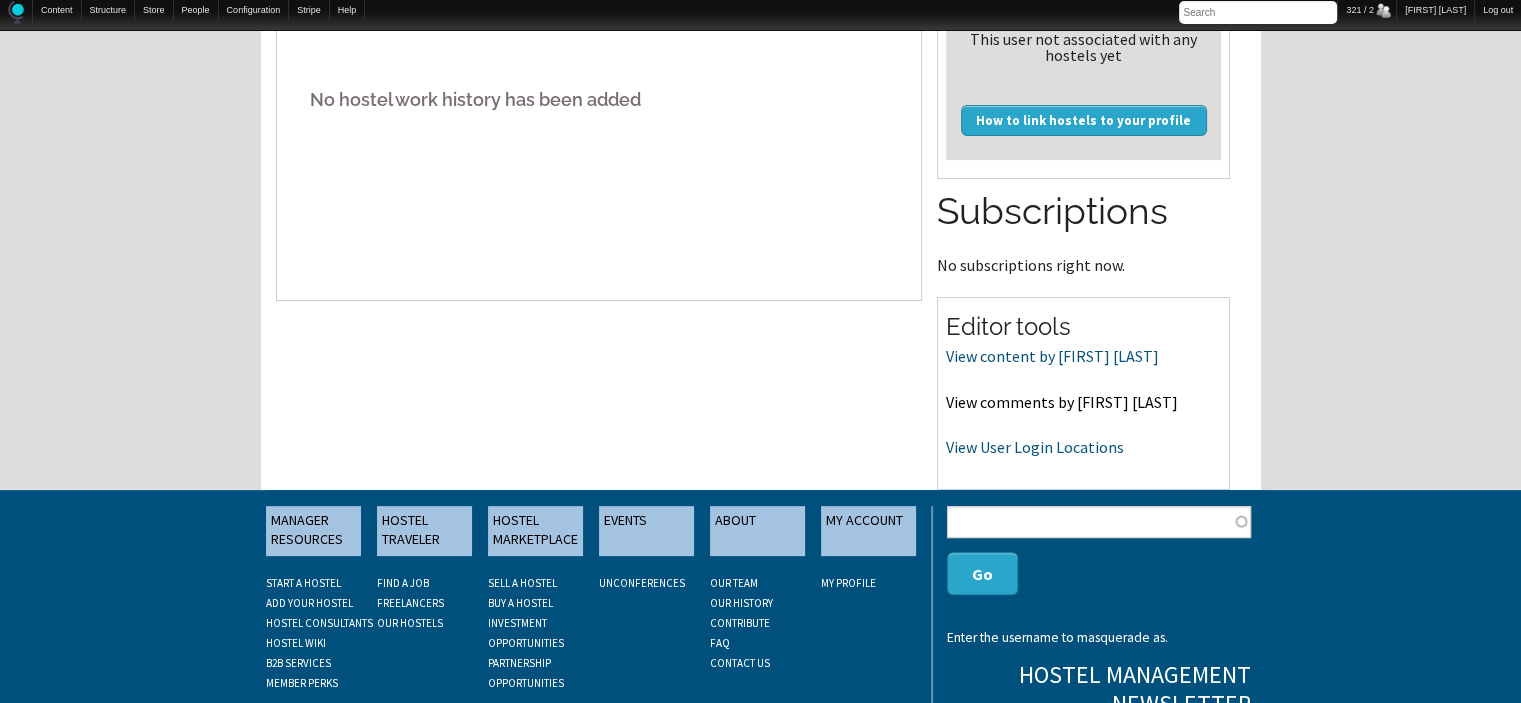 click on "View comments by leahjamesricks" at bounding box center [1062, 402] 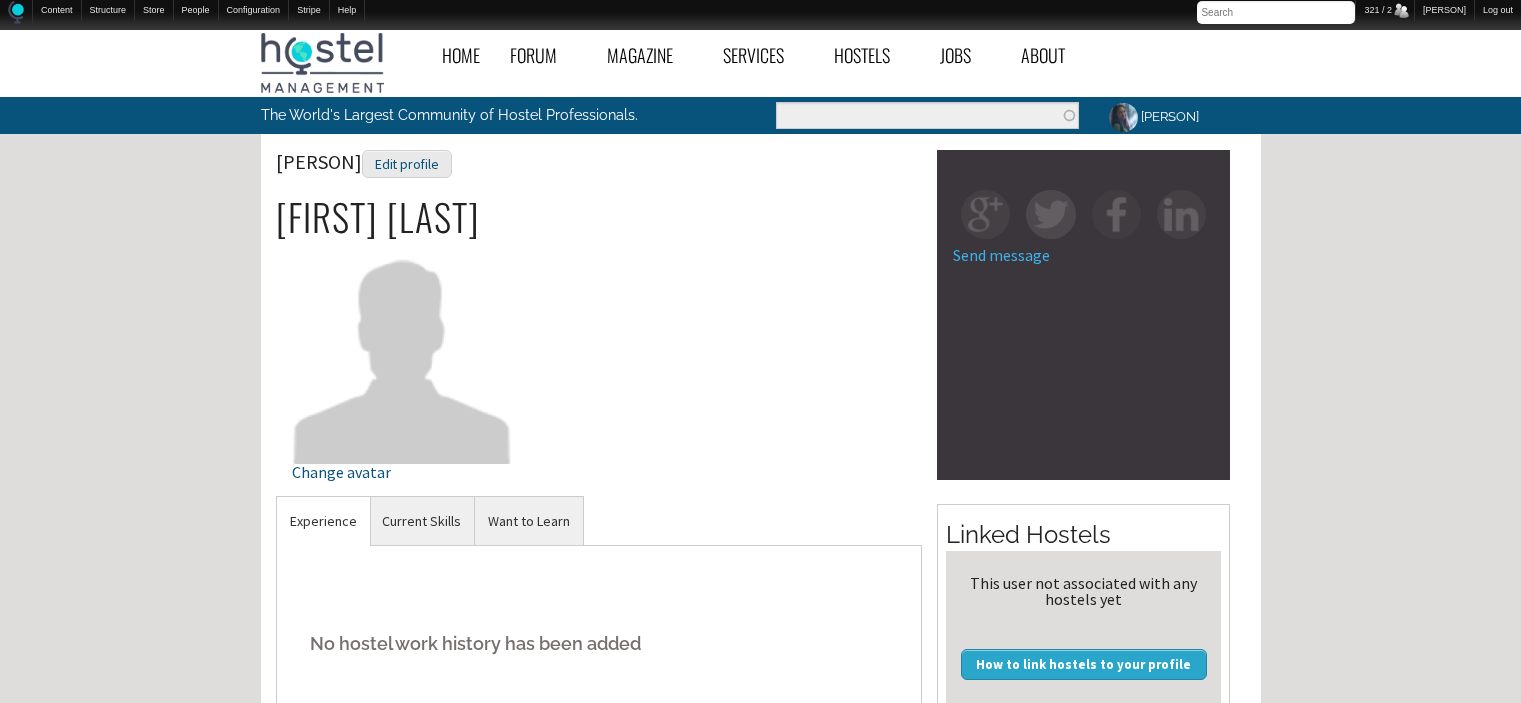 scroll, scrollTop: 544, scrollLeft: 0, axis: vertical 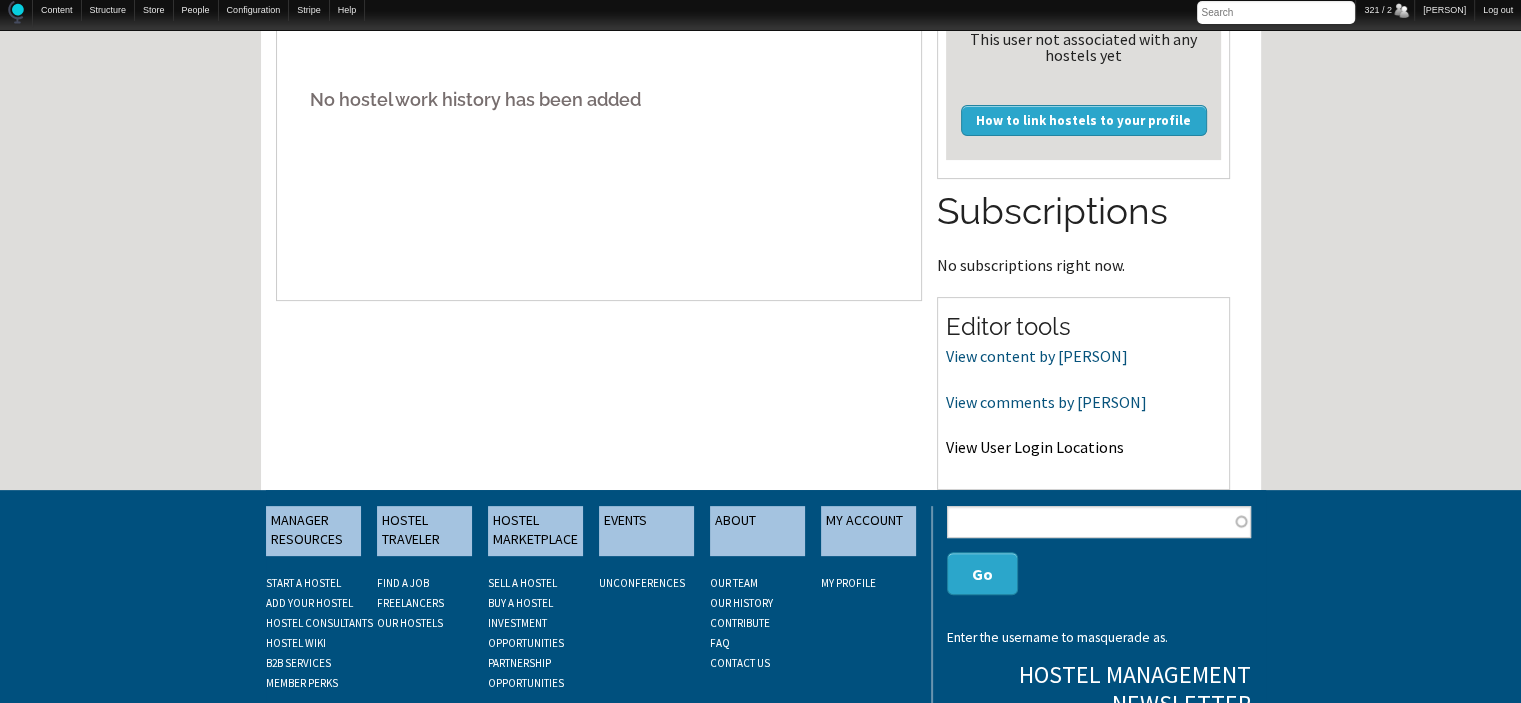 click on "View User Login Locations" at bounding box center [1035, 447] 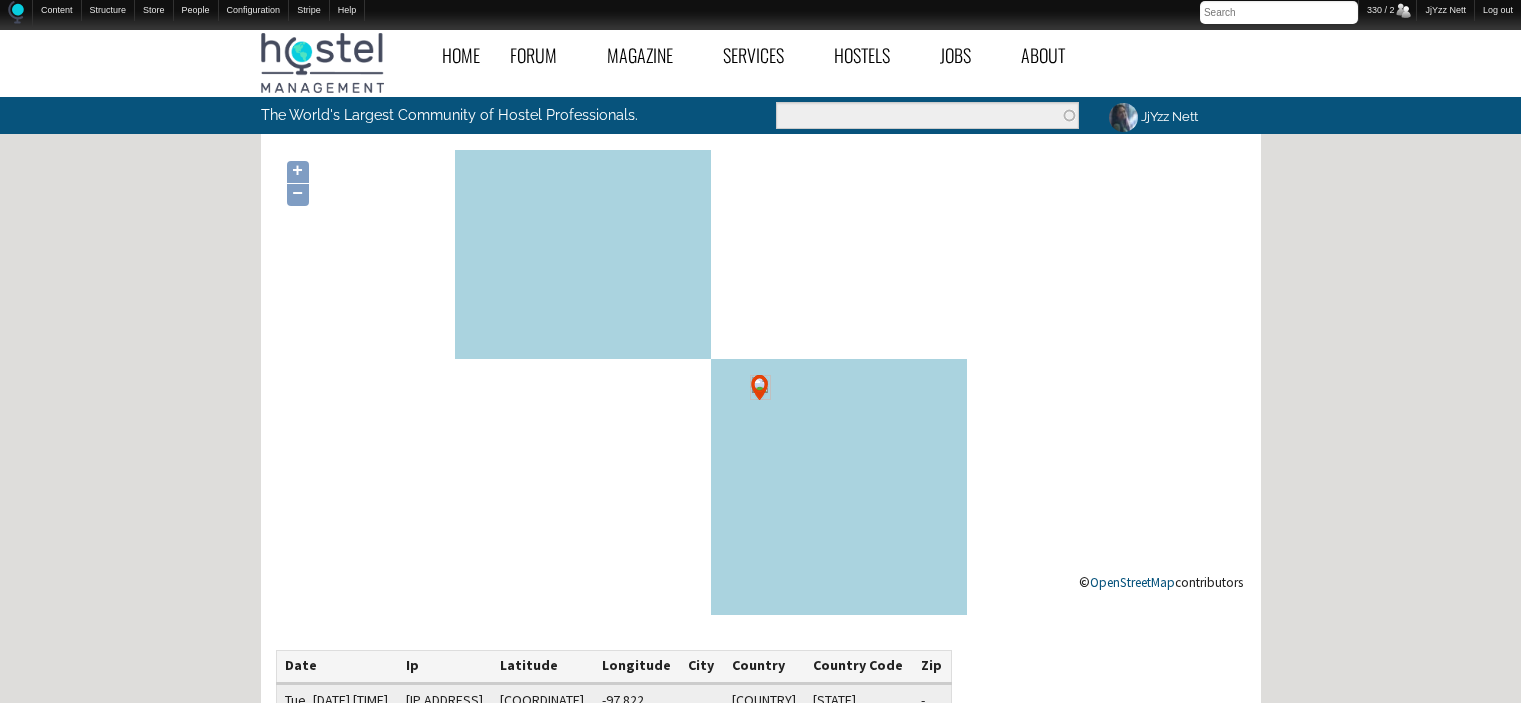 scroll, scrollTop: 0, scrollLeft: 0, axis: both 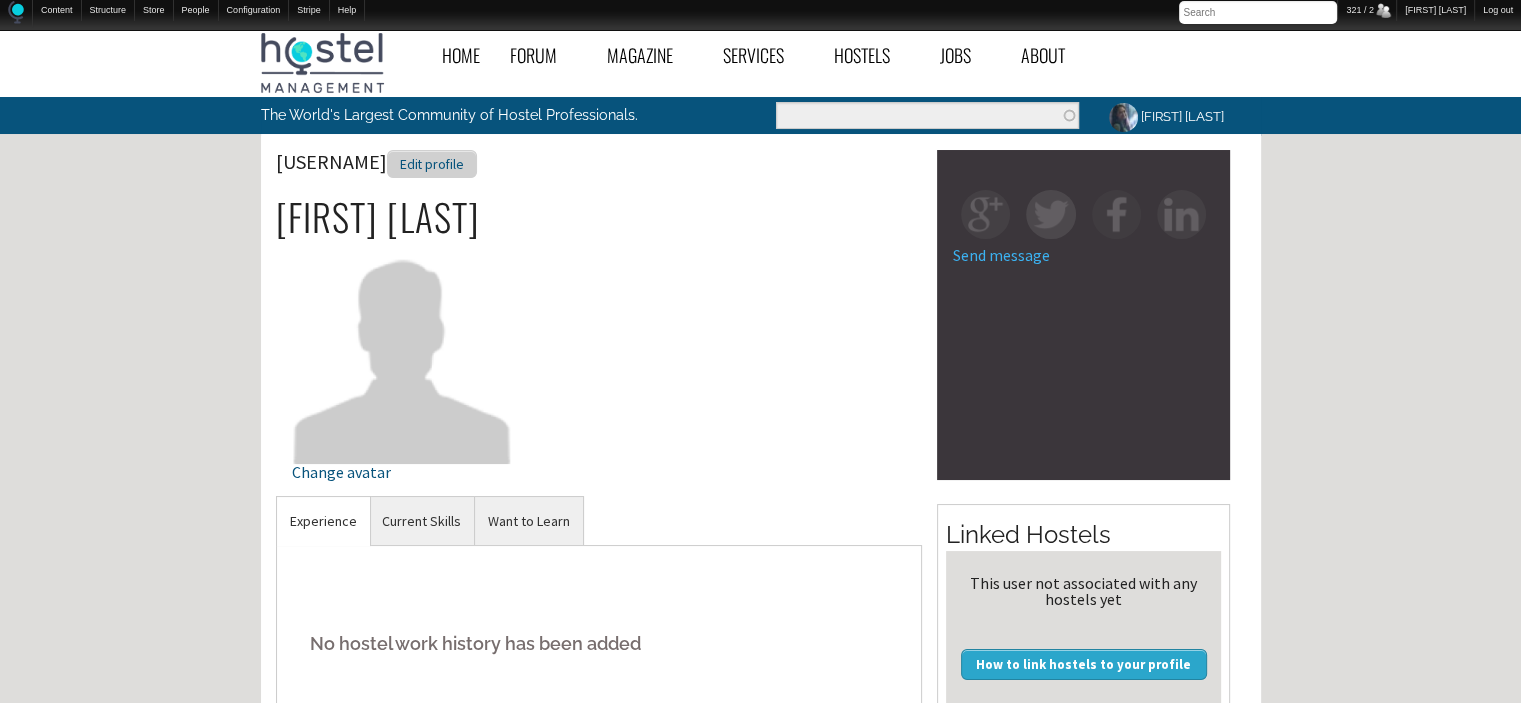 click on "Edit profile" at bounding box center (432, 164) 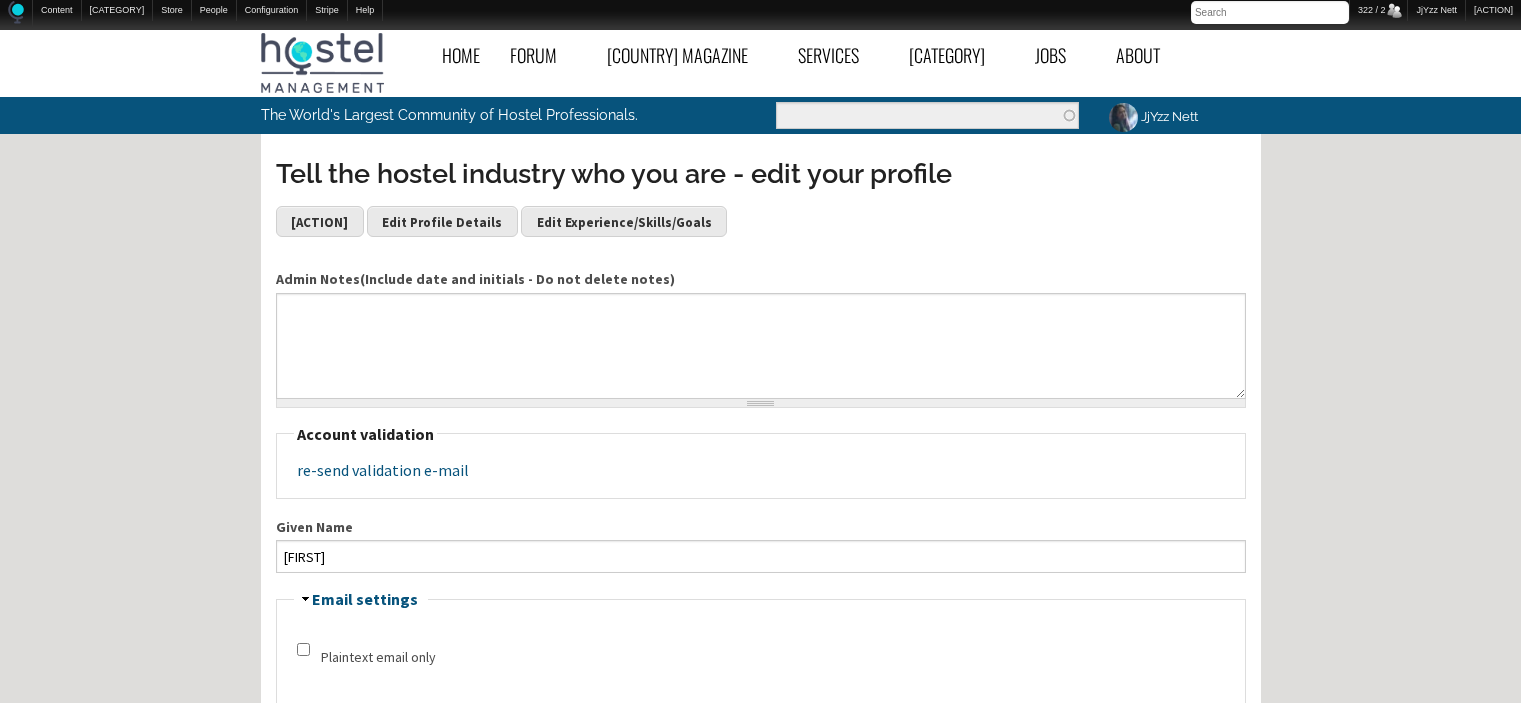 scroll, scrollTop: 0, scrollLeft: 0, axis: both 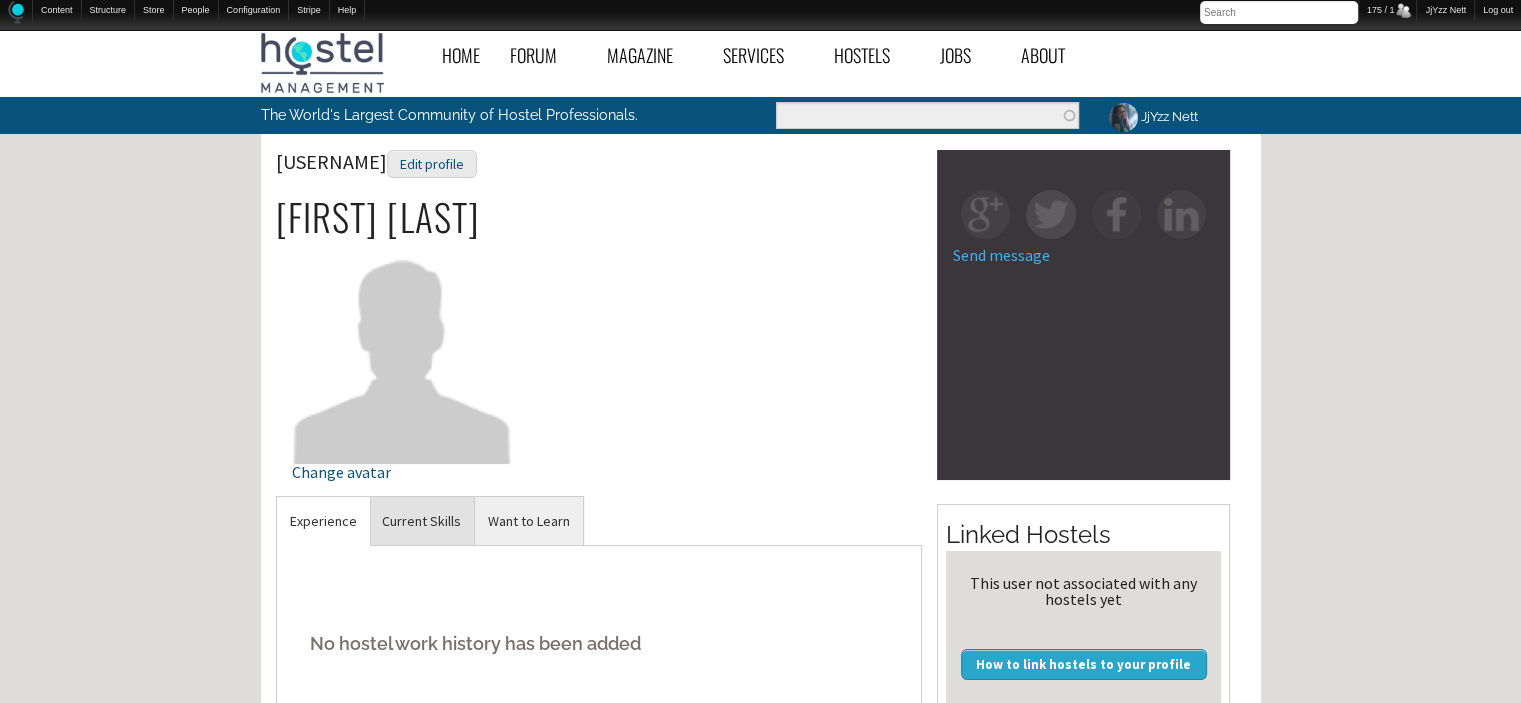 click on "Current Skills" at bounding box center [323, 521] 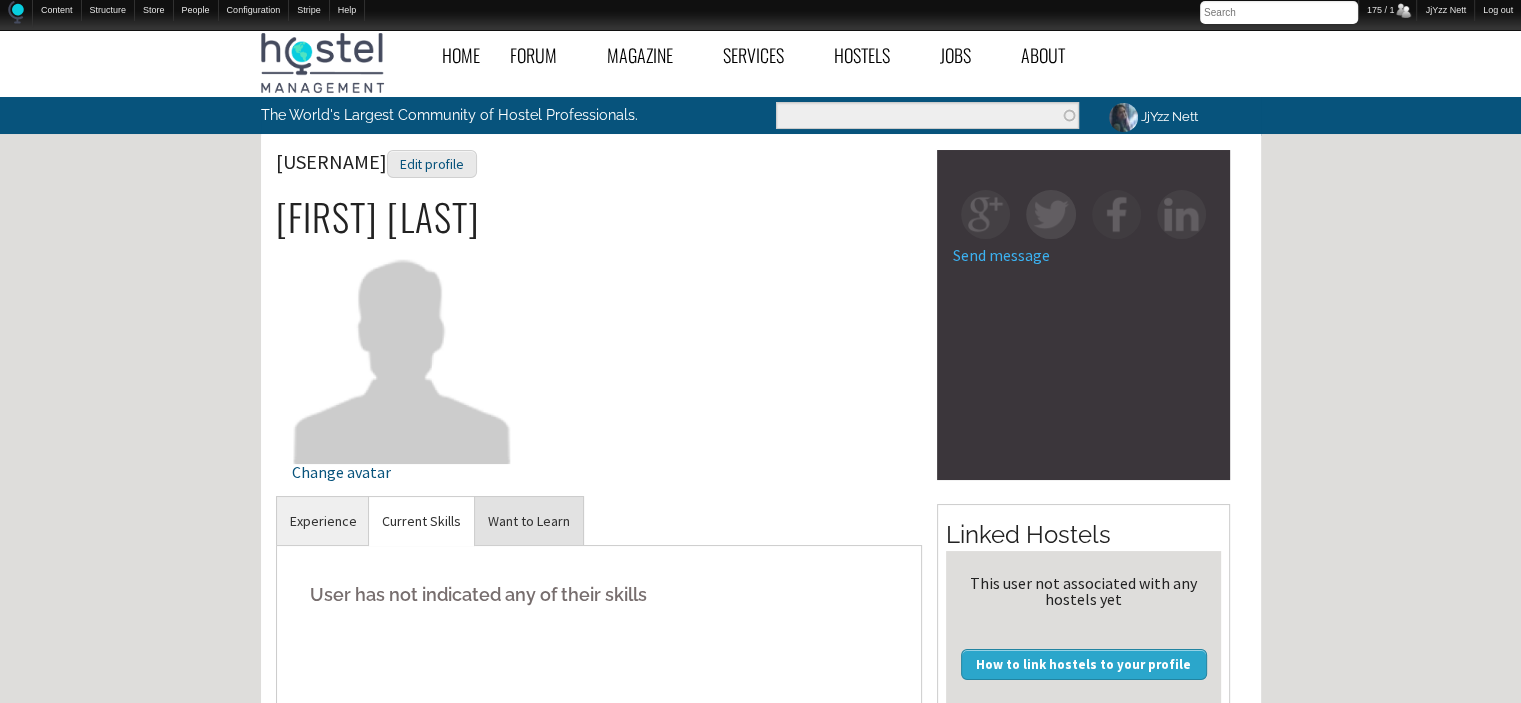 click on "Want to Learn" at bounding box center (323, 521) 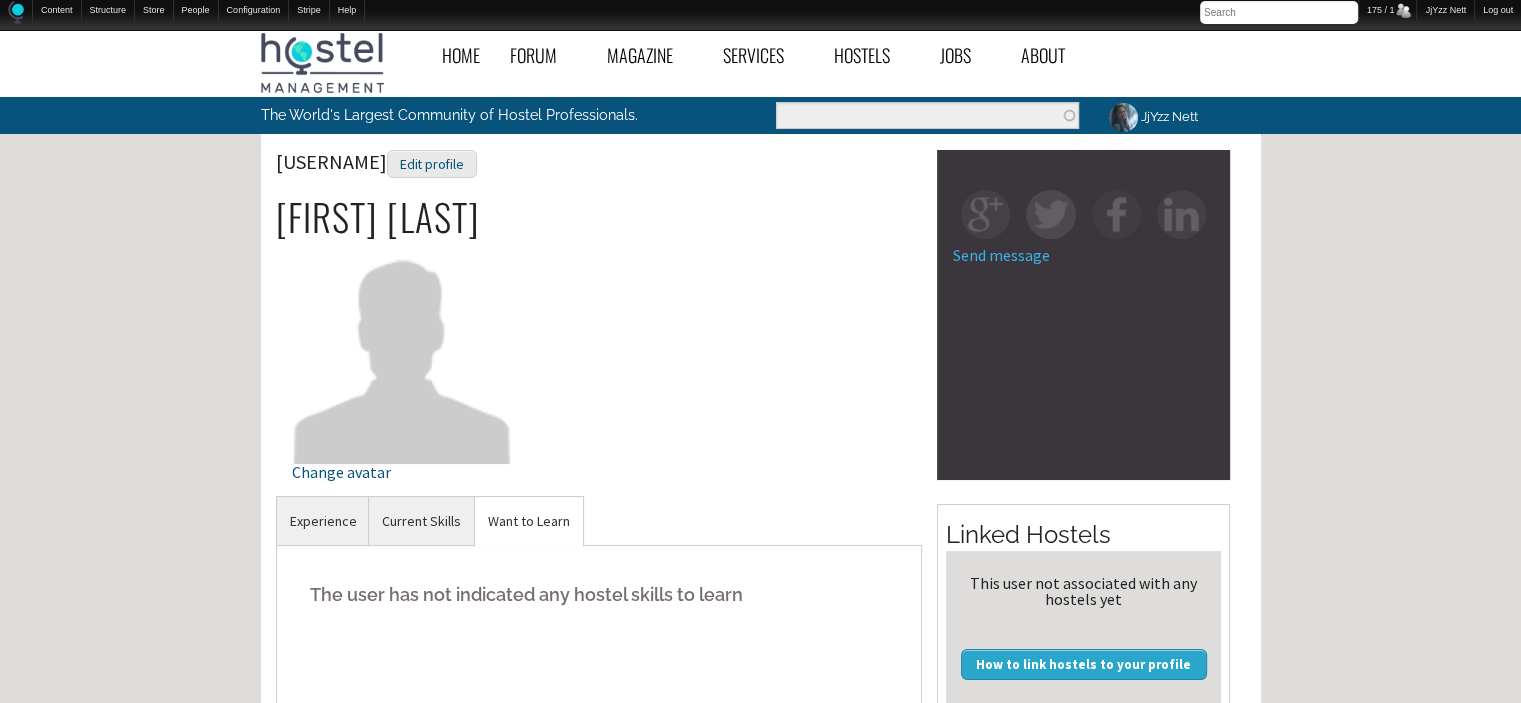 scroll, scrollTop: 615, scrollLeft: 0, axis: vertical 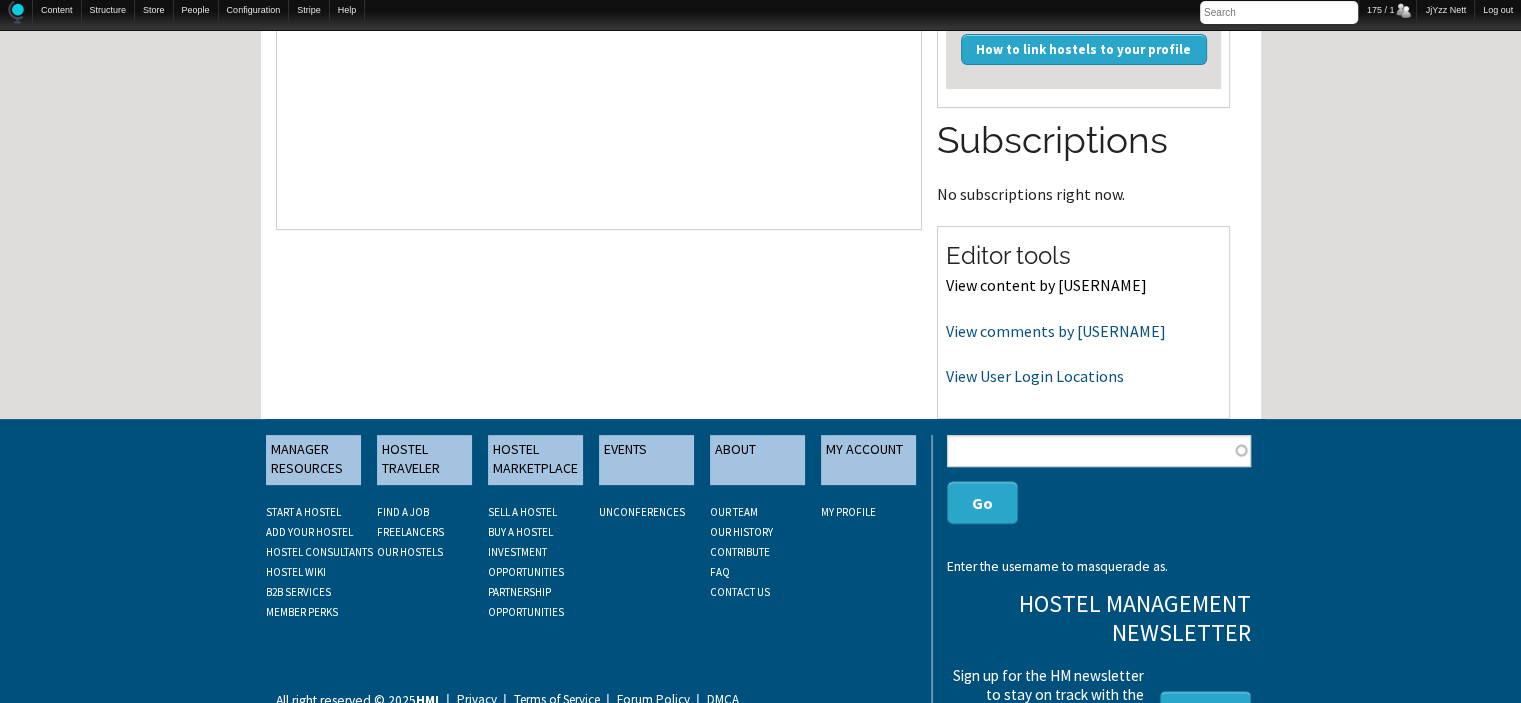 click on "View content by axgatti" at bounding box center (1046, 285) 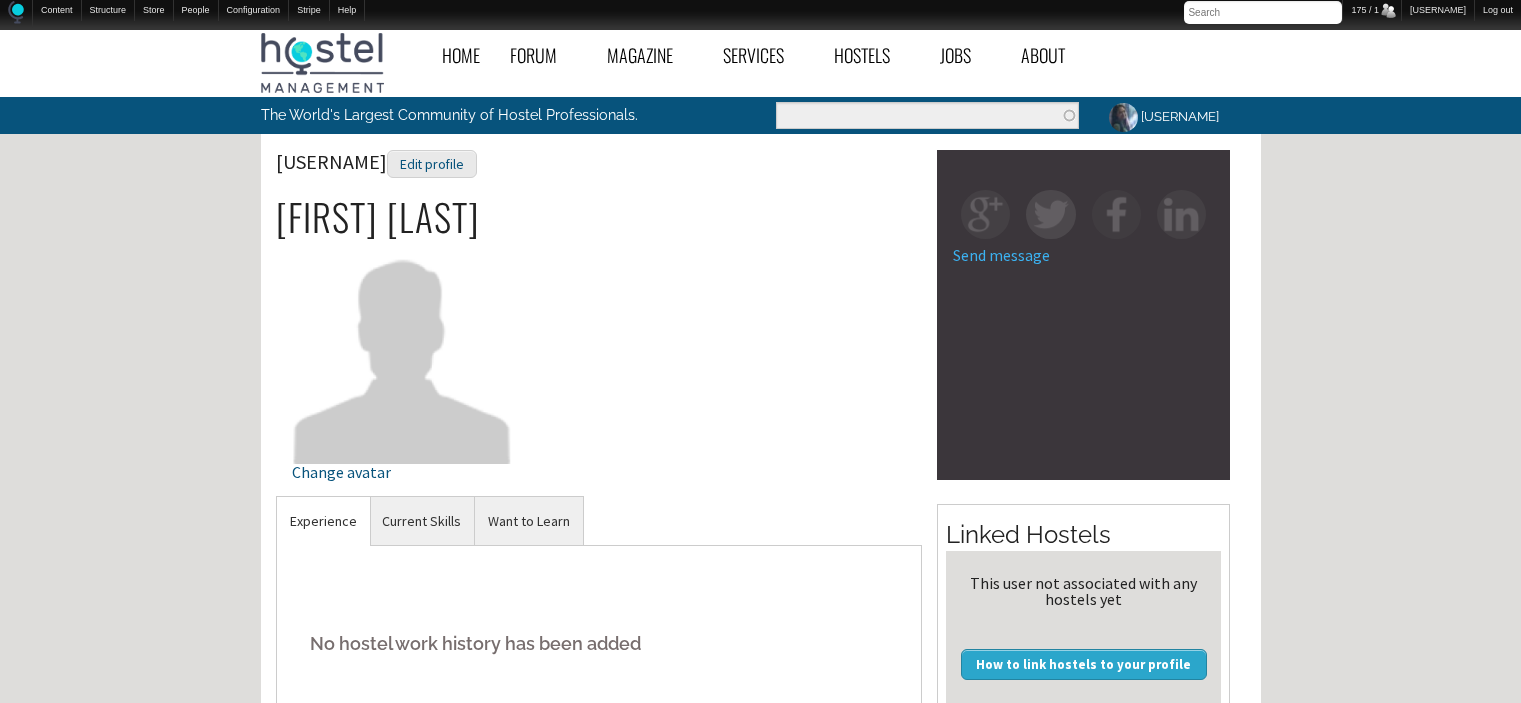 scroll, scrollTop: 615, scrollLeft: 0, axis: vertical 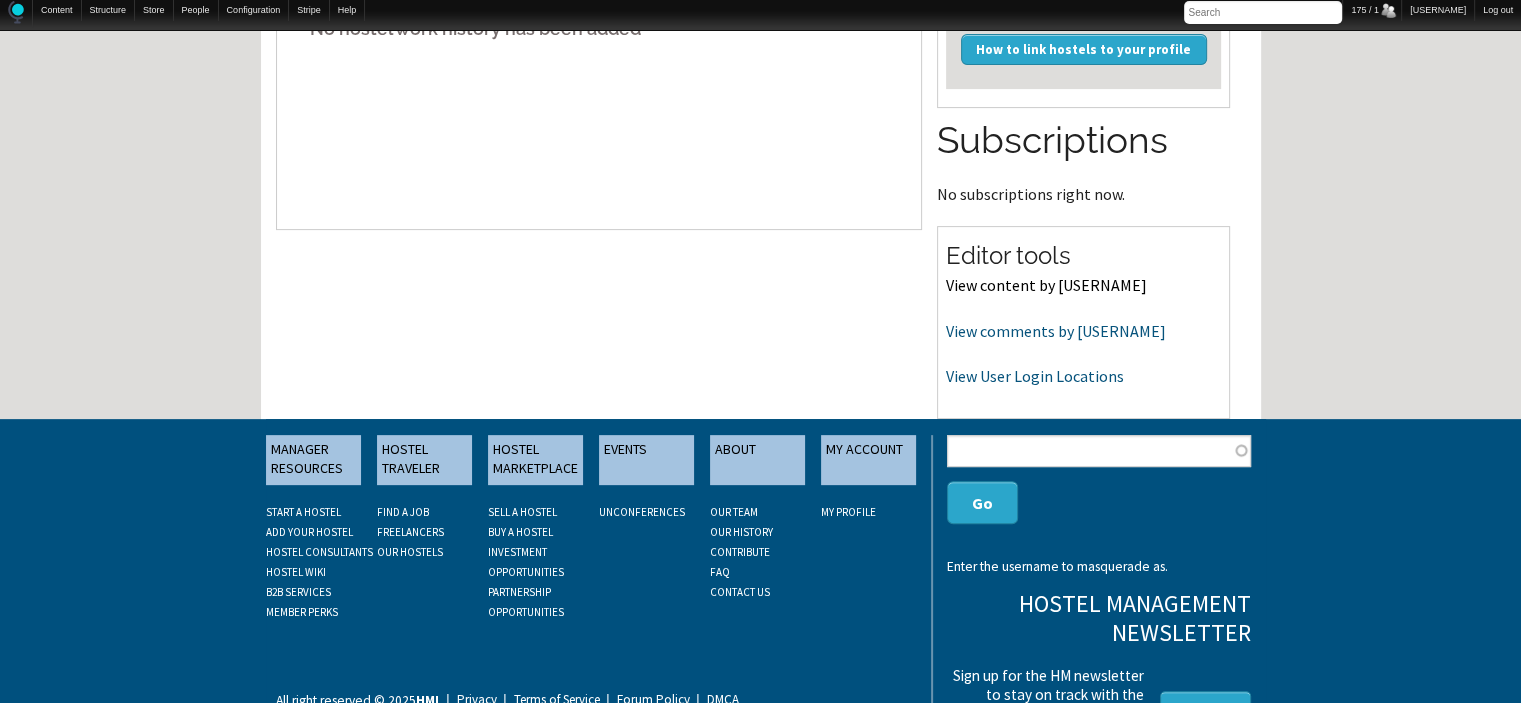 click on "View content by [USERNAME]" at bounding box center (1046, 285) 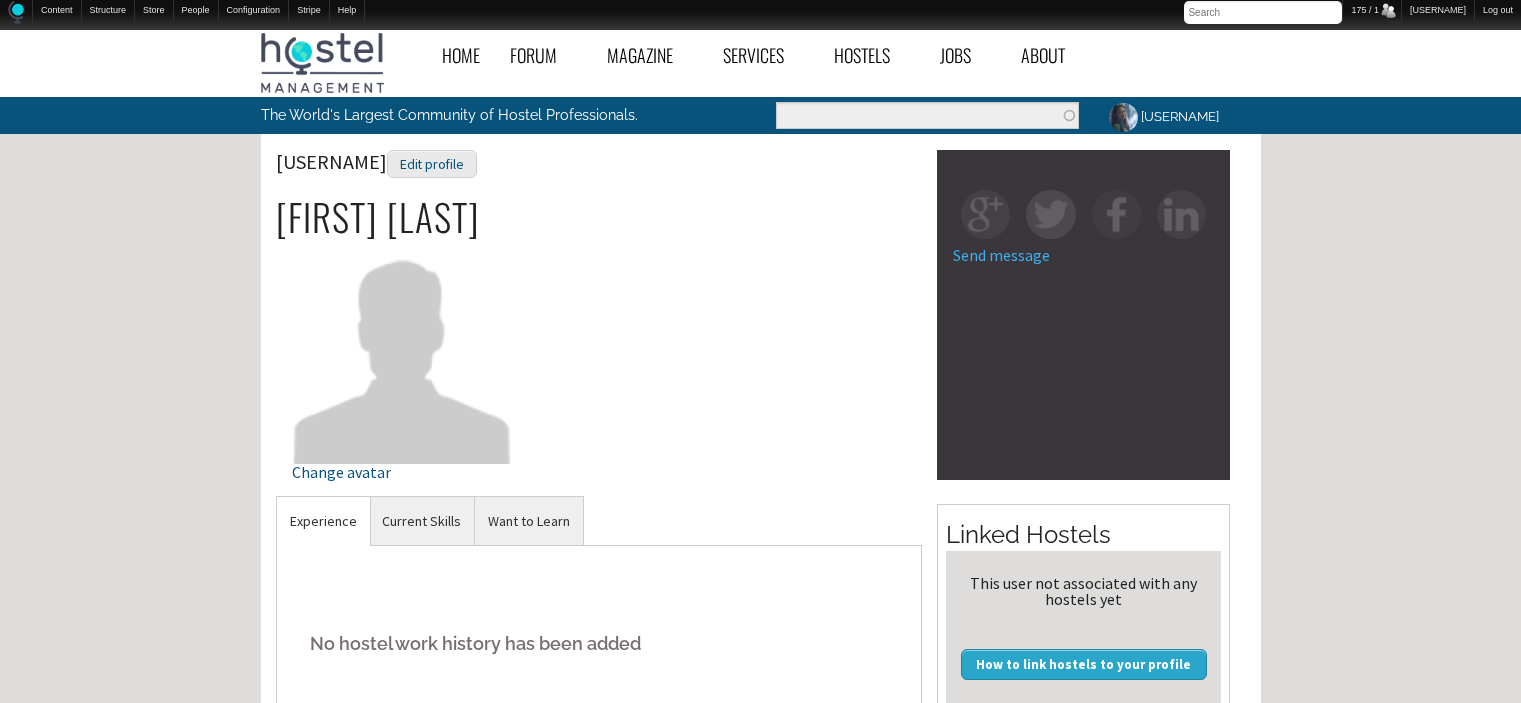 scroll, scrollTop: 615, scrollLeft: 0, axis: vertical 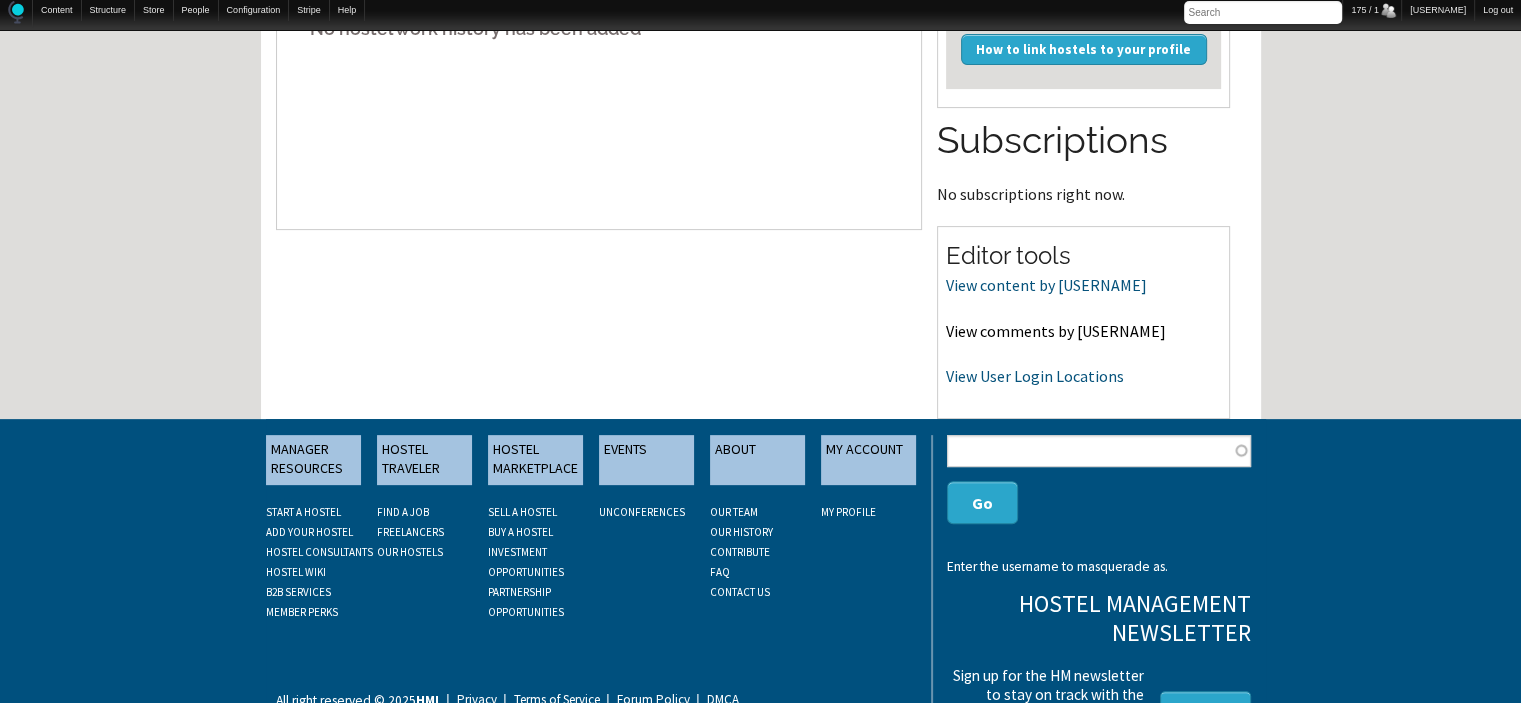 click on "View comments by [USERNAME]" at bounding box center [1056, 331] 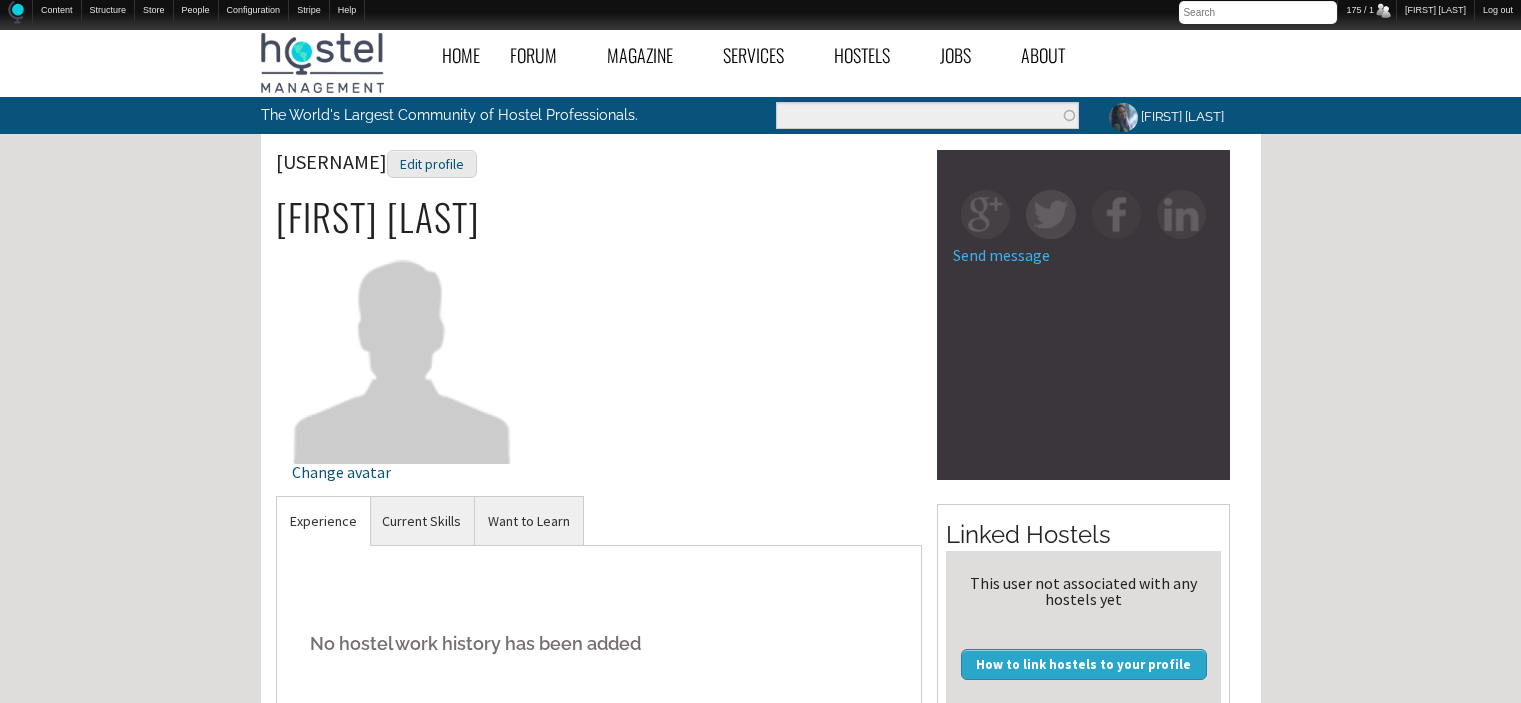 scroll, scrollTop: 615, scrollLeft: 0, axis: vertical 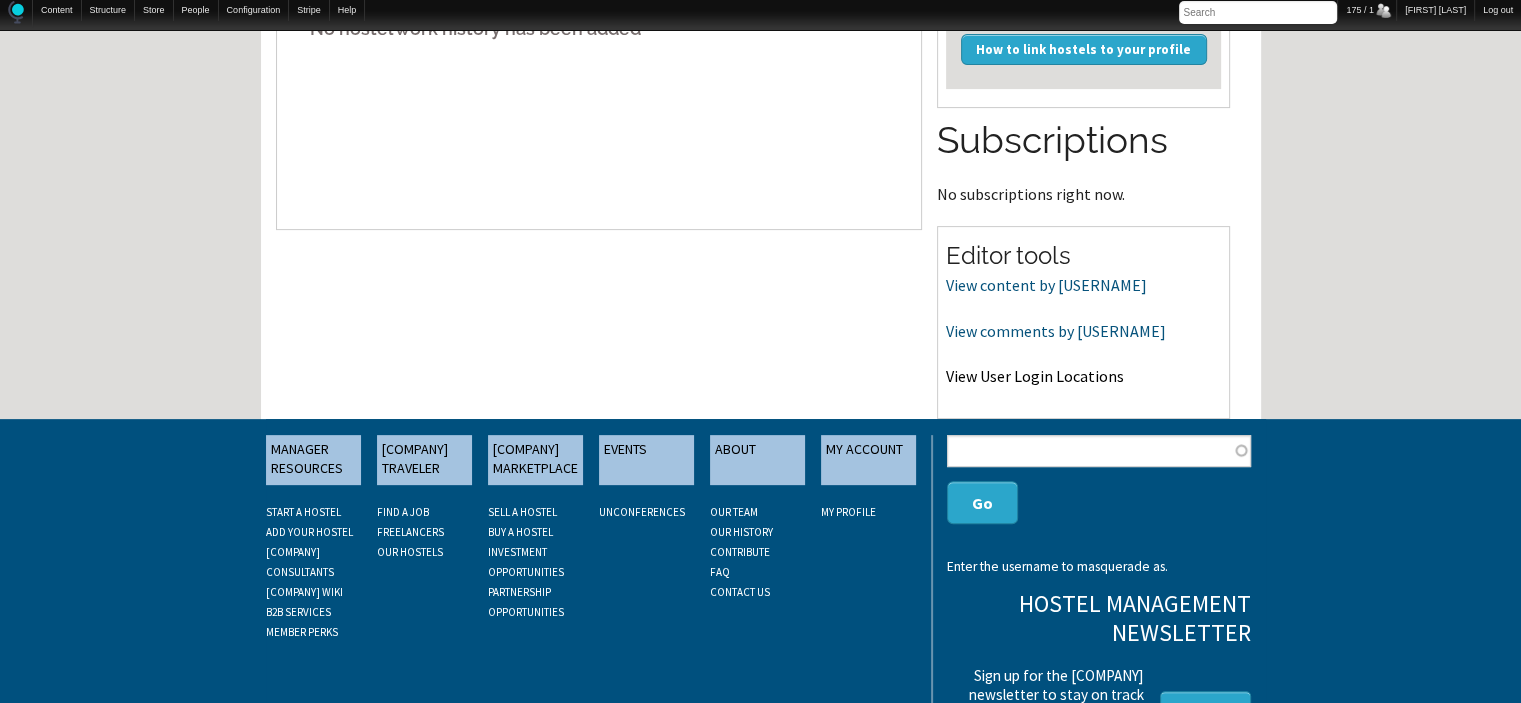 click on "View User Login Locations" at bounding box center (1035, 376) 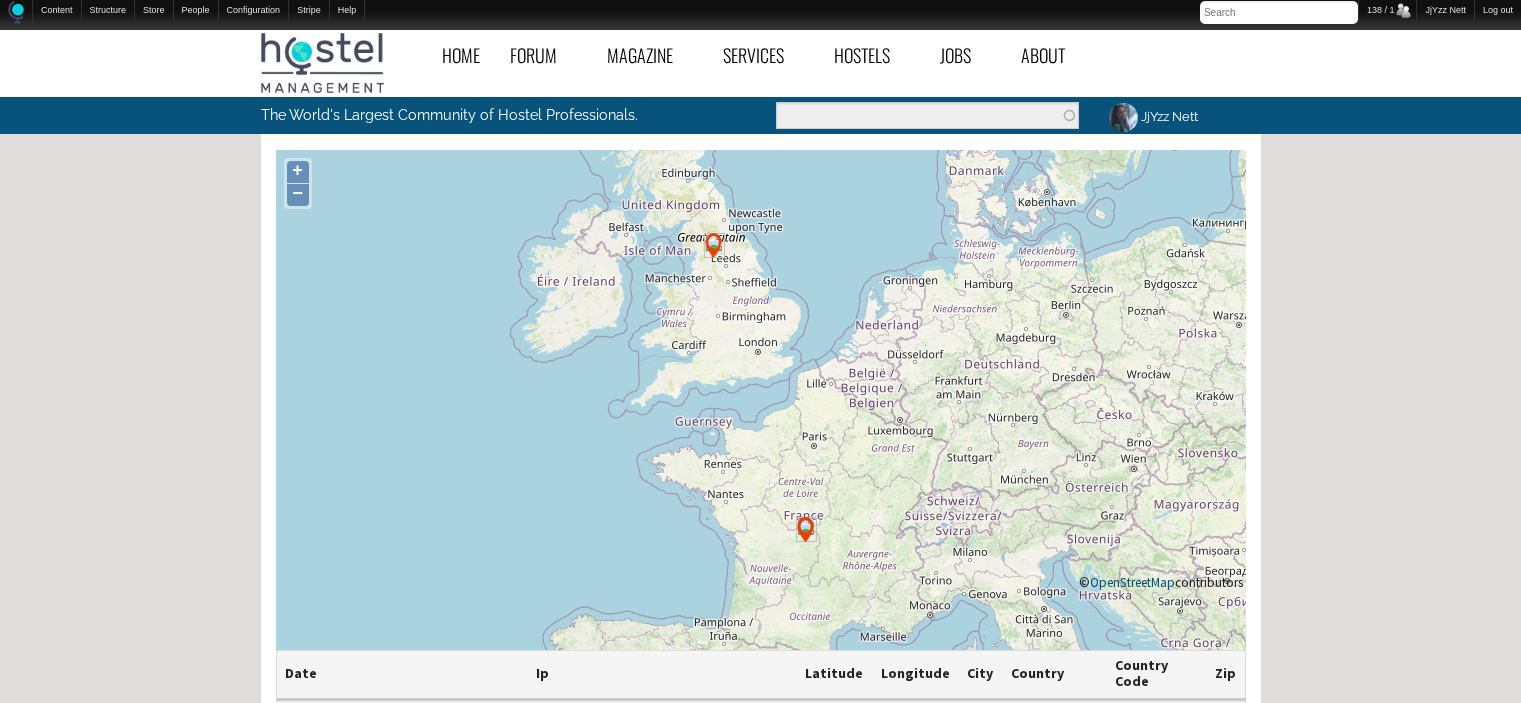 scroll, scrollTop: 0, scrollLeft: 0, axis: both 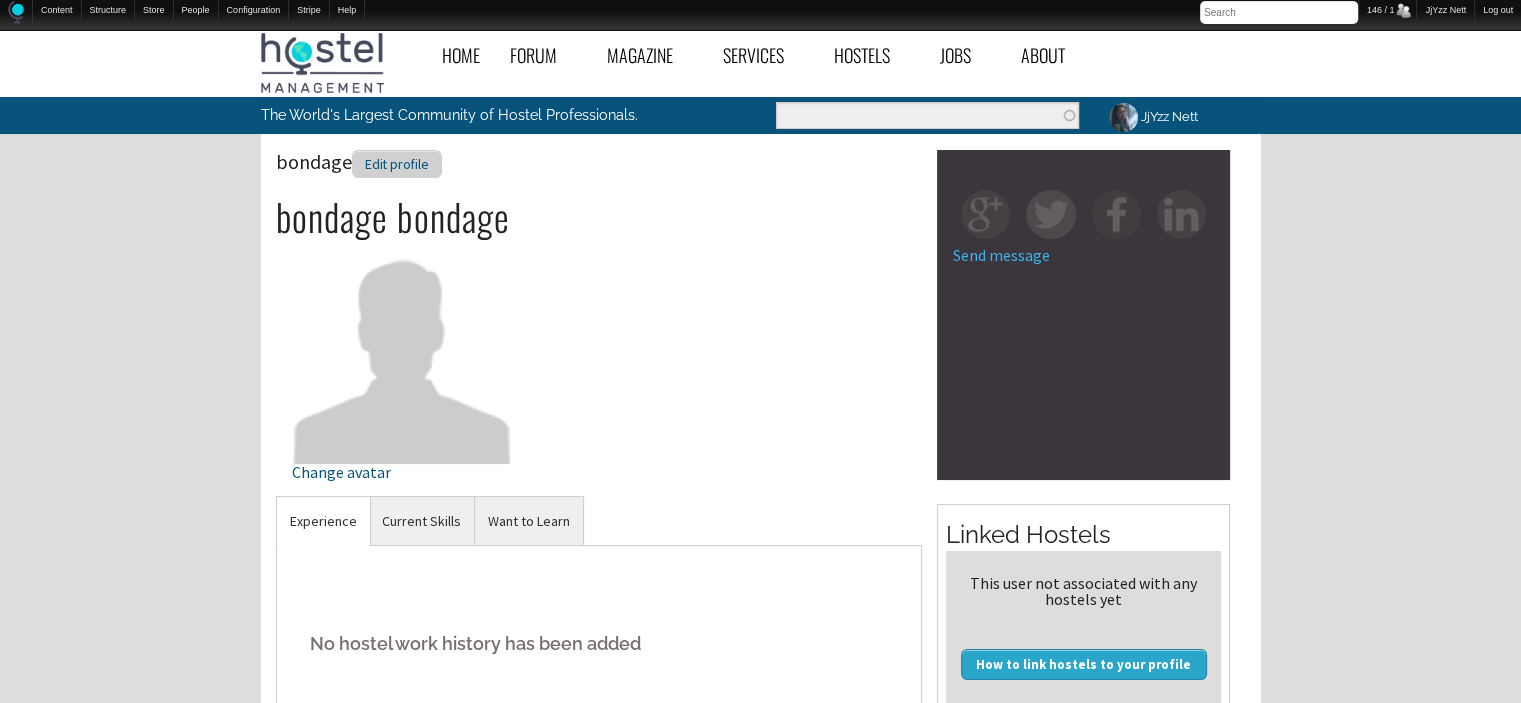 click on "Edit profile" at bounding box center (397, 164) 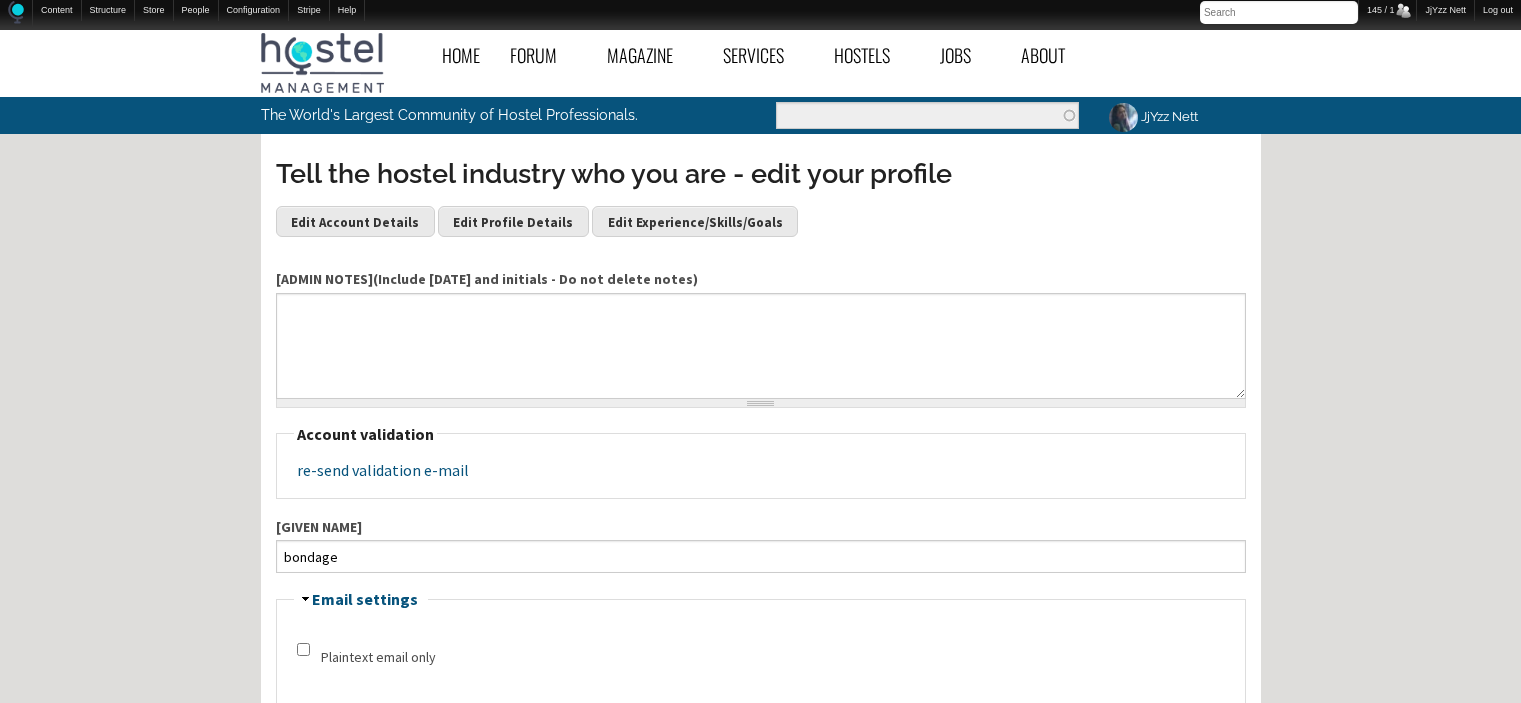 scroll, scrollTop: 0, scrollLeft: 0, axis: both 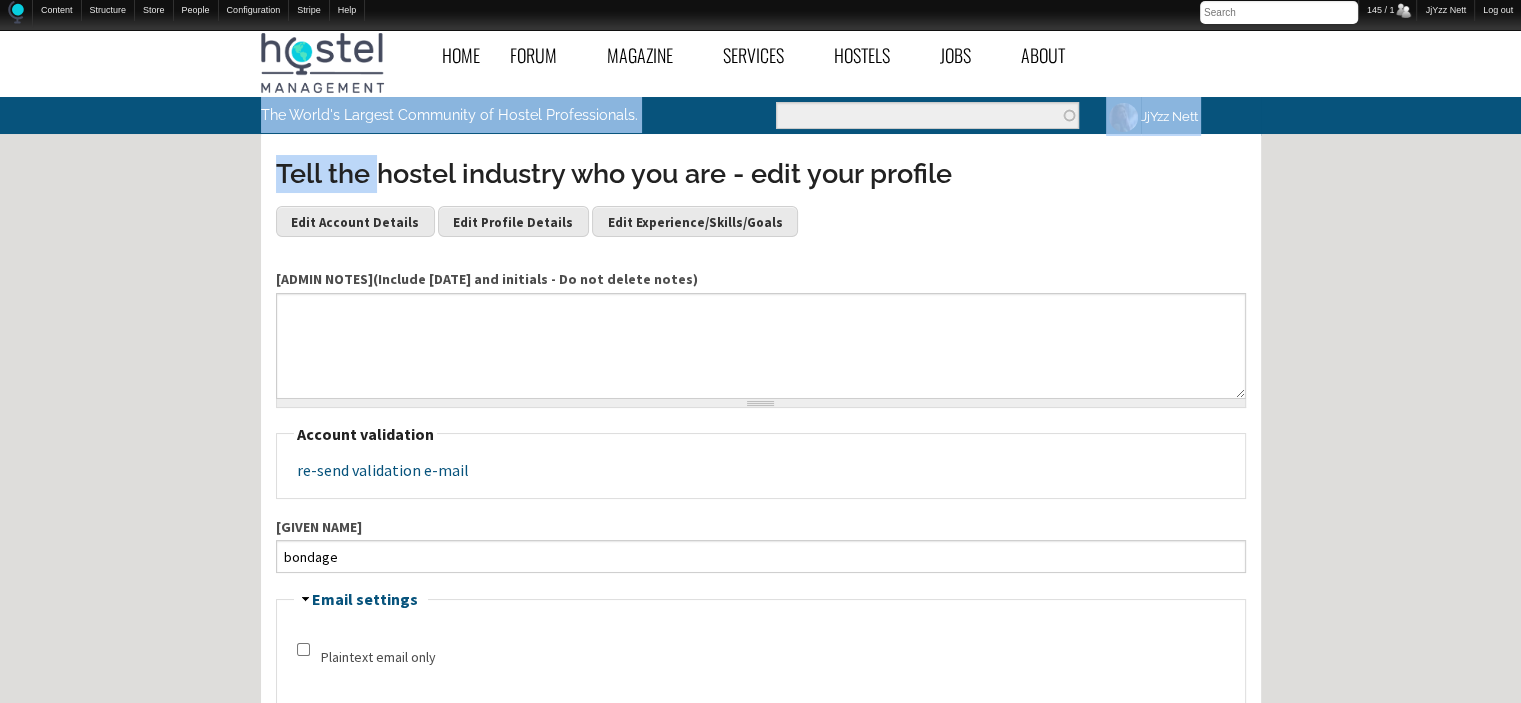 drag, startPoint x: 0, startPoint y: 0, endPoint x: 691, endPoint y: 131, distance: 703.3079 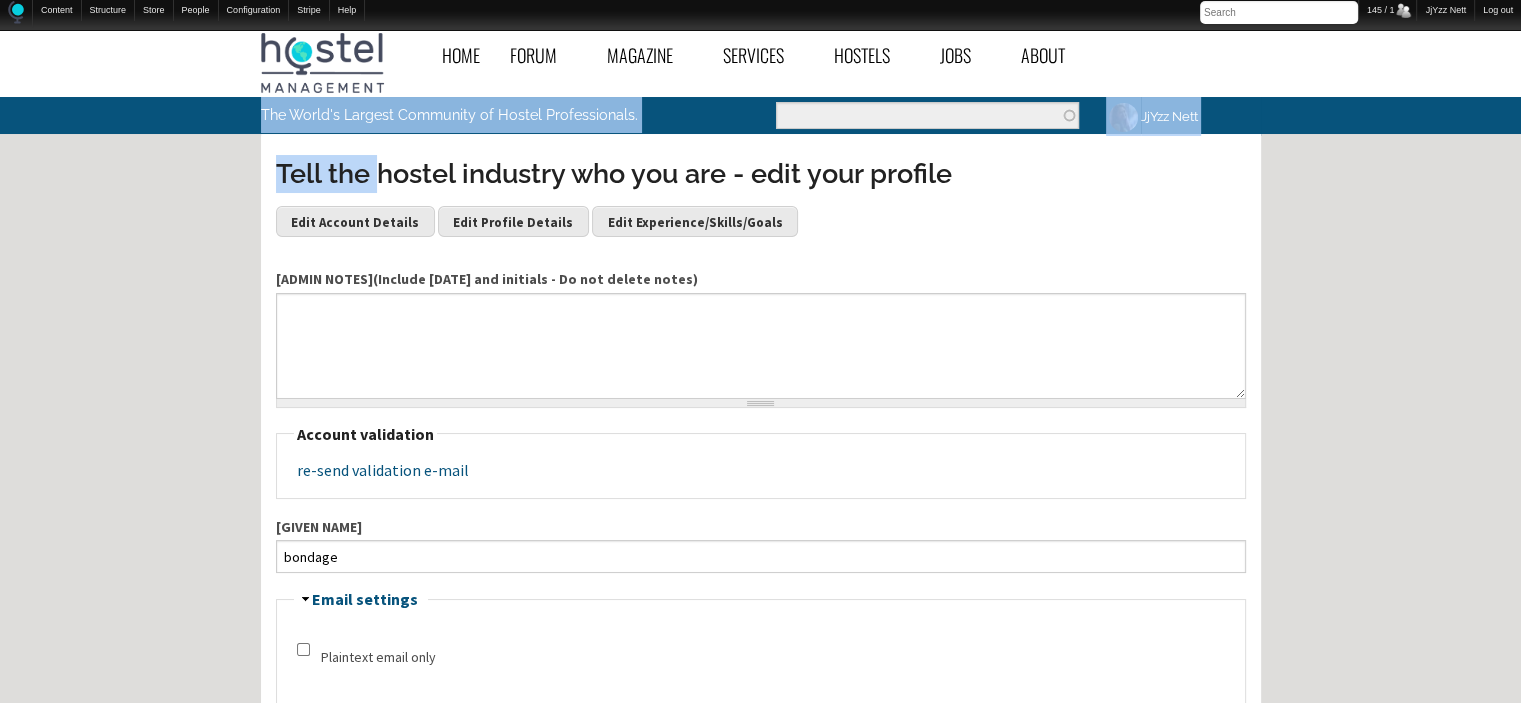 click on "Home   Forum   « Back Forum Forums Index   « Back Forums Index New Posts   Recent Activity   All Activity   Posts I’m Following   The Common Room   « Back The Common Room MODERATOR NOTES   Introduce Yourself   Introduce Your Hostel   Travel Talk   Hostel Stories   Off Topic Chat   General Hostel Topics   « Back General Hostel Topics Hostel Publications   Hostel Trends and News   Hostel Conferences and Tourism Events   Buy / Sell / Trade Items   Promoting the Hostel Movement   Hostel Videos   Site Feedback and News   Open a New Hostel   « Back Open a New Hostel The Ideal Hostel   Buy / Sell a Hostel   Start a Hostel   Business Partners   Hostel Operations   « Back Hostel Operations Front Desk Operations   Internet Access and Computers   Website, Computer, and Tech Support   Housekeeping and Maintenance   Hostel Bars & Restaurants   Tour Desk Operations   General Hostel Operations   Pest Control   Eco-Hostels" at bounding box center [760, 1686] 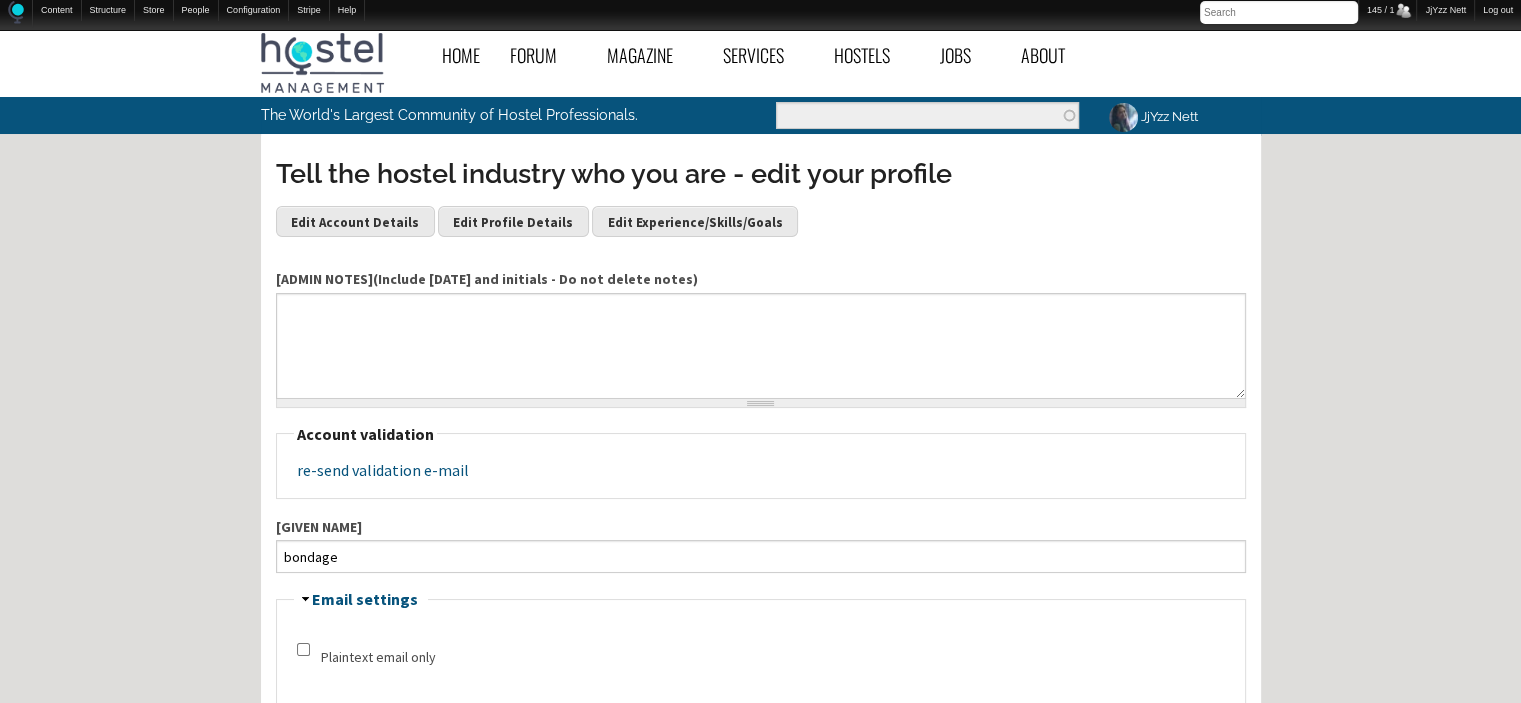 click on "Home   Forum   « Back Forum Forums Index   « Back Forums Index New Posts   Recent Activity   All Activity   Posts I’m Following   The Common Room   « Back The Common Room MODERATOR NOTES   Introduce Yourself   Introduce Your Hostel   Travel Talk   Hostel Stories   Off Topic Chat   General Hostel Topics   « Back General Hostel Topics Hostel Publications   Hostel Trends and News   Hostel Conferences and Tourism Events   Buy / Sell / Trade Items   Promoting the Hostel Movement   Hostel Videos   Site Feedback and News   Open a New Hostel   « Back Open a New Hostel The Ideal Hostel   Buy / Sell a Hostel   Start a Hostel   Business Partners   Hostel Operations   « Back Hostel Operations Front Desk Operations   Internet Access and Computers   Website, Computer, and Tech Support   Housekeeping and Maintenance   Hostel Bars & Restaurants   Tour Desk Operations   General Hostel Operations   Pest Control   Eco-Hostels" at bounding box center [760, 1686] 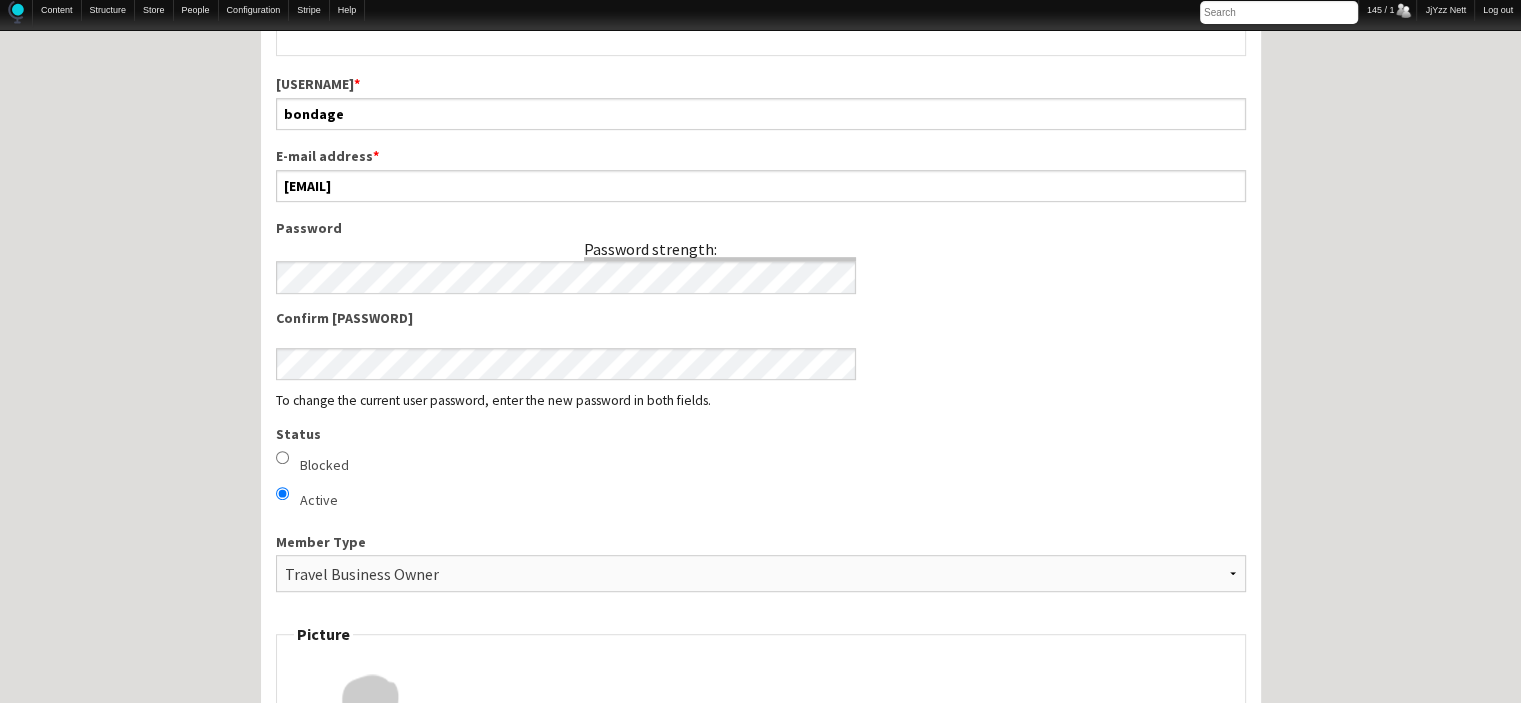 scroll, scrollTop: 963, scrollLeft: 0, axis: vertical 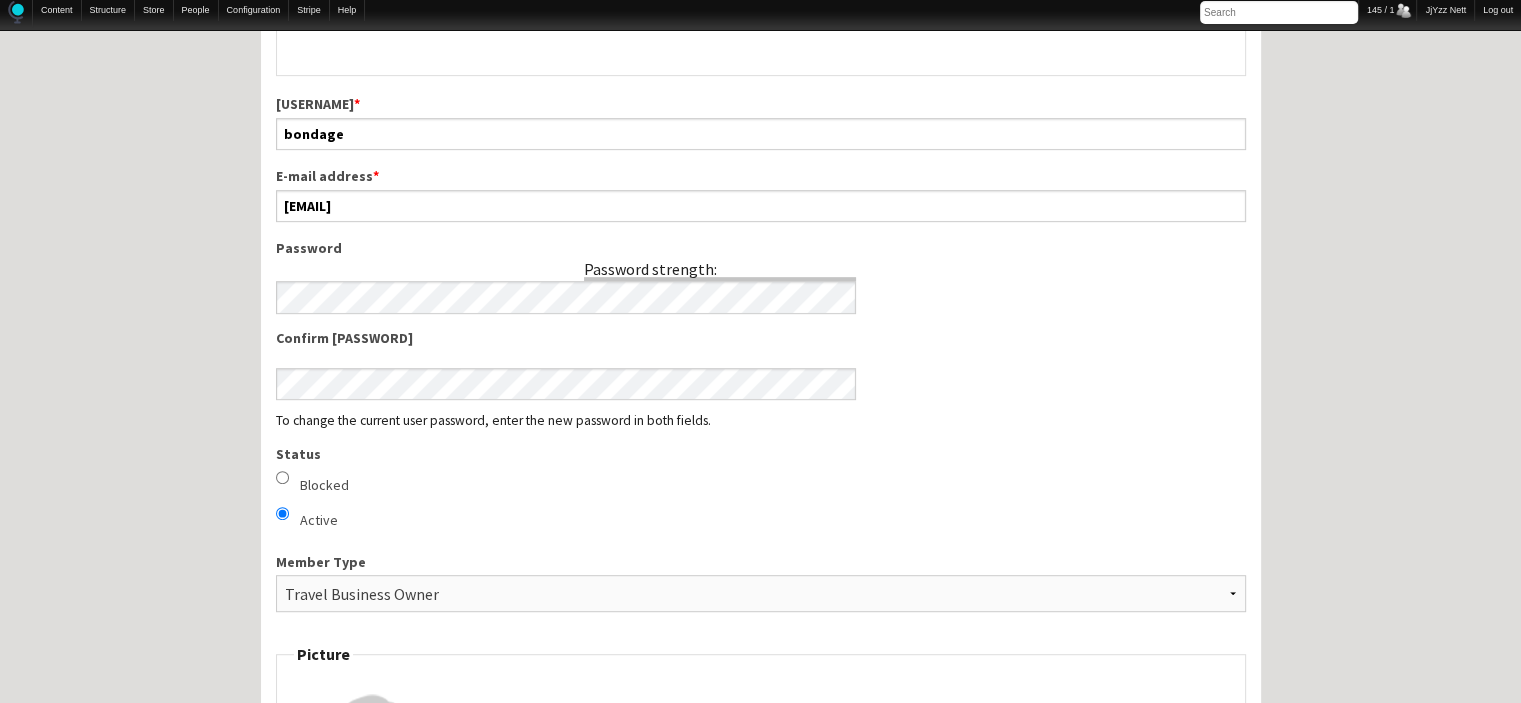 click on "Blocked" at bounding box center (282, 477) 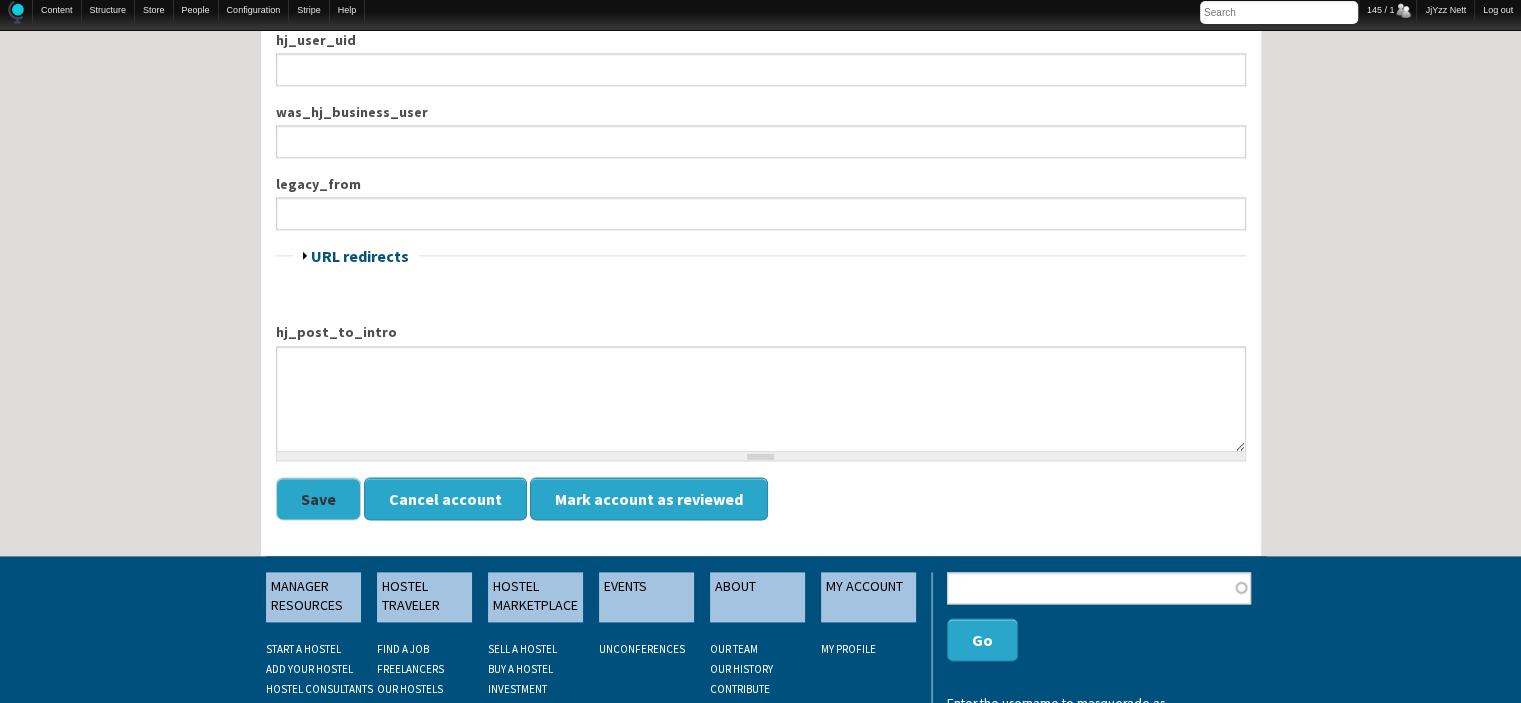 scroll, scrollTop: 2544, scrollLeft: 0, axis: vertical 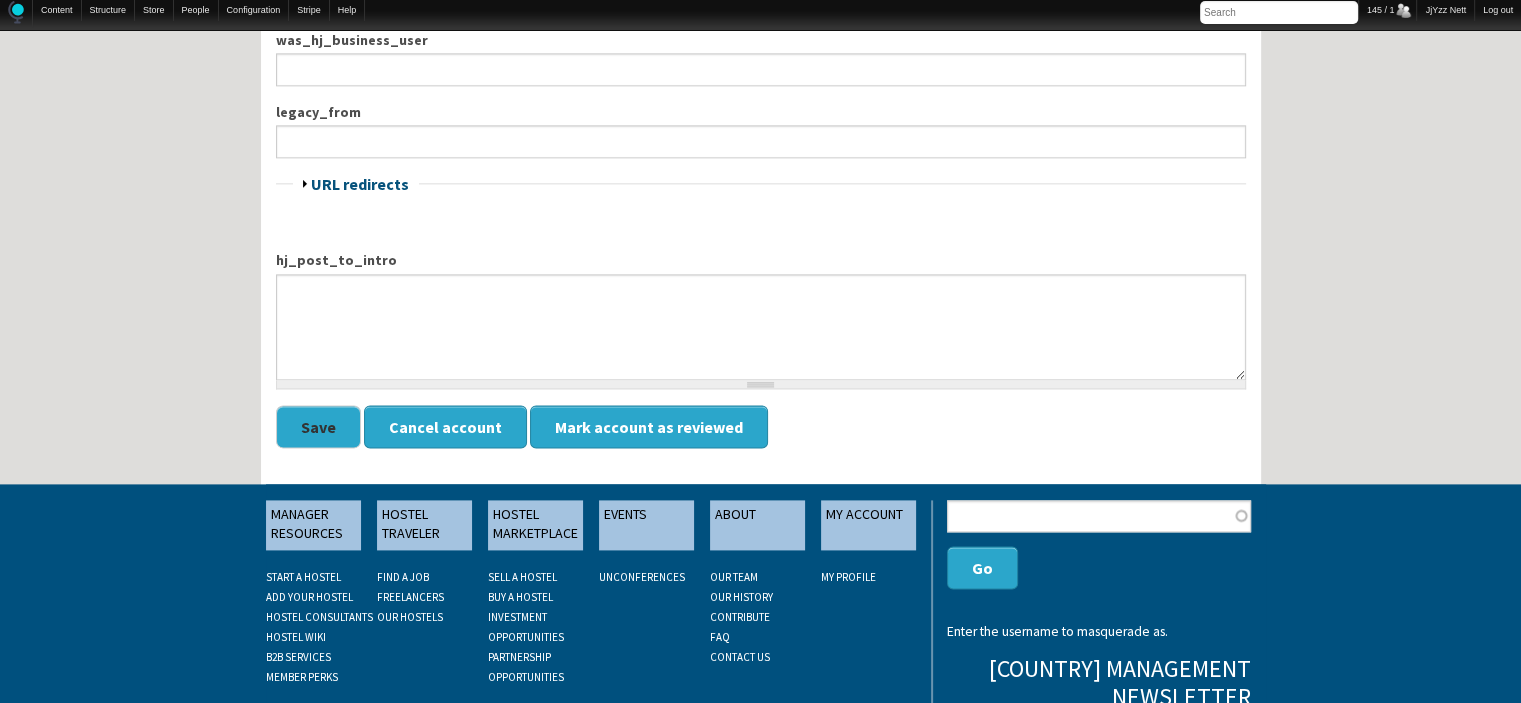 click on "Save" at bounding box center (318, 426) 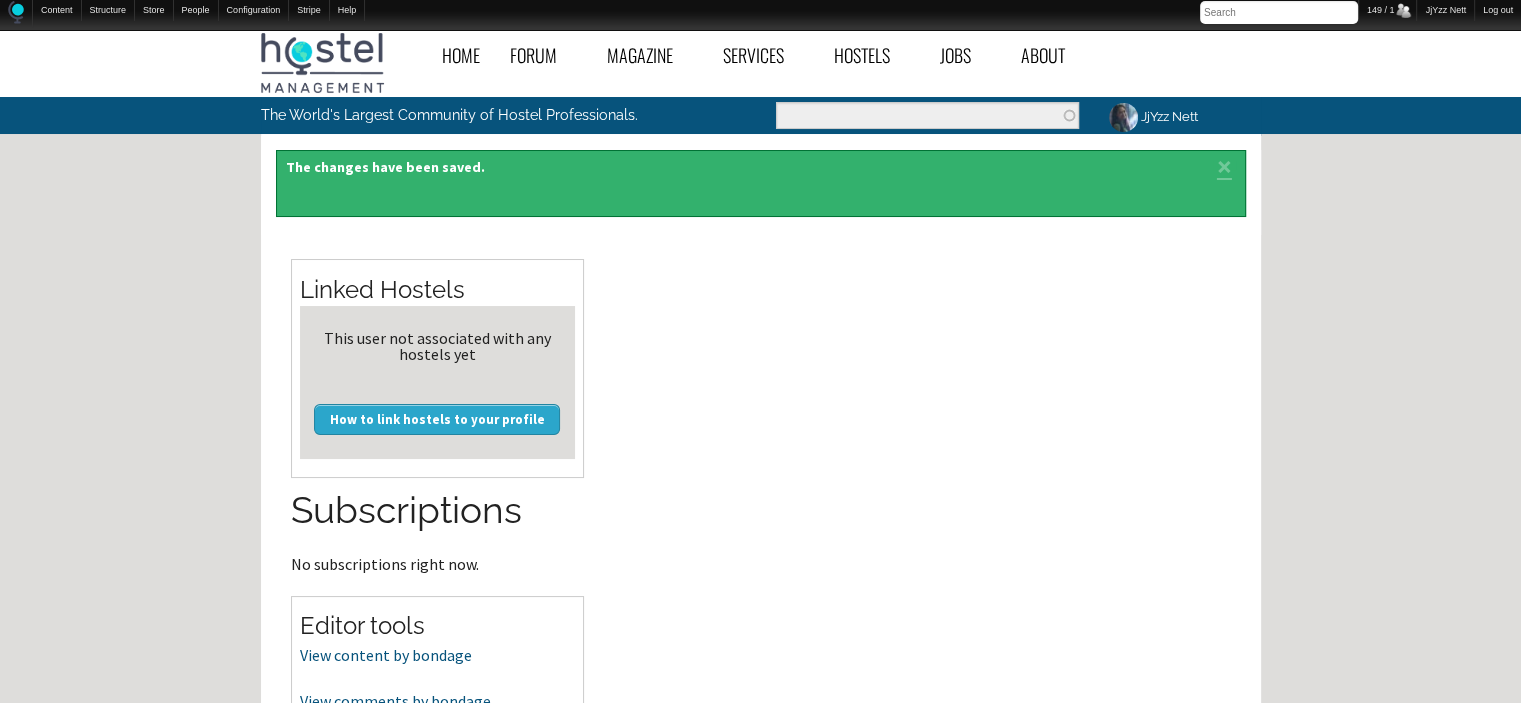 scroll, scrollTop: 530, scrollLeft: 0, axis: vertical 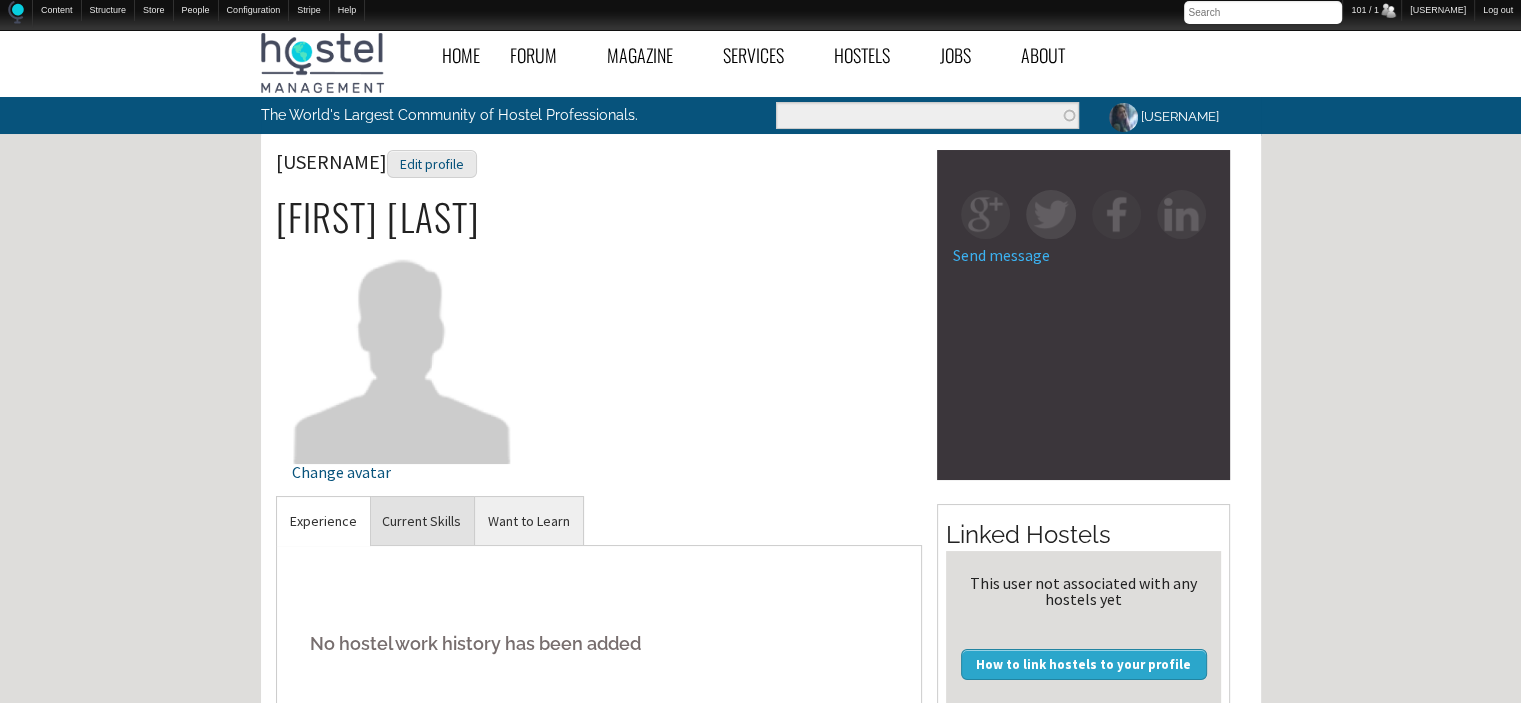 click on "Current Skills" at bounding box center (323, 521) 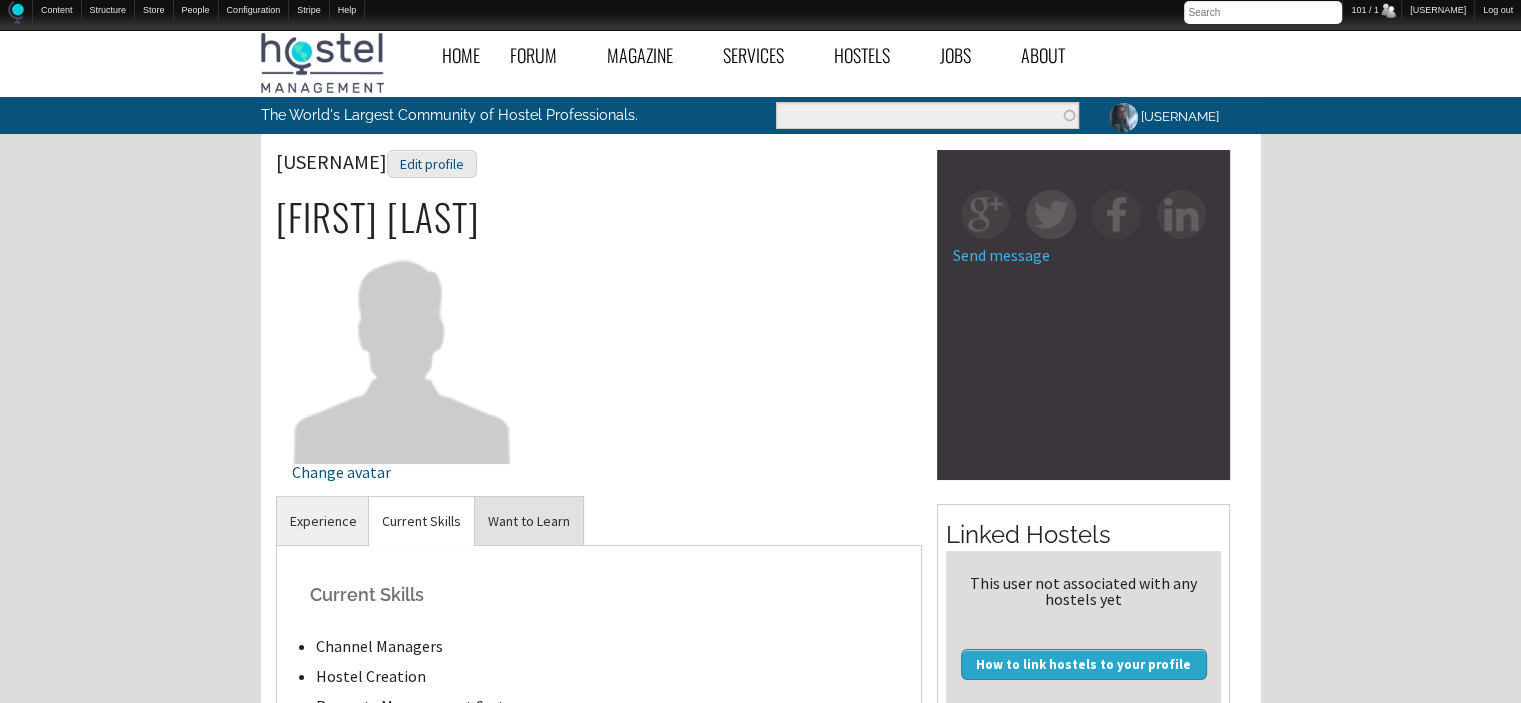click on "Want to Learn" at bounding box center [323, 521] 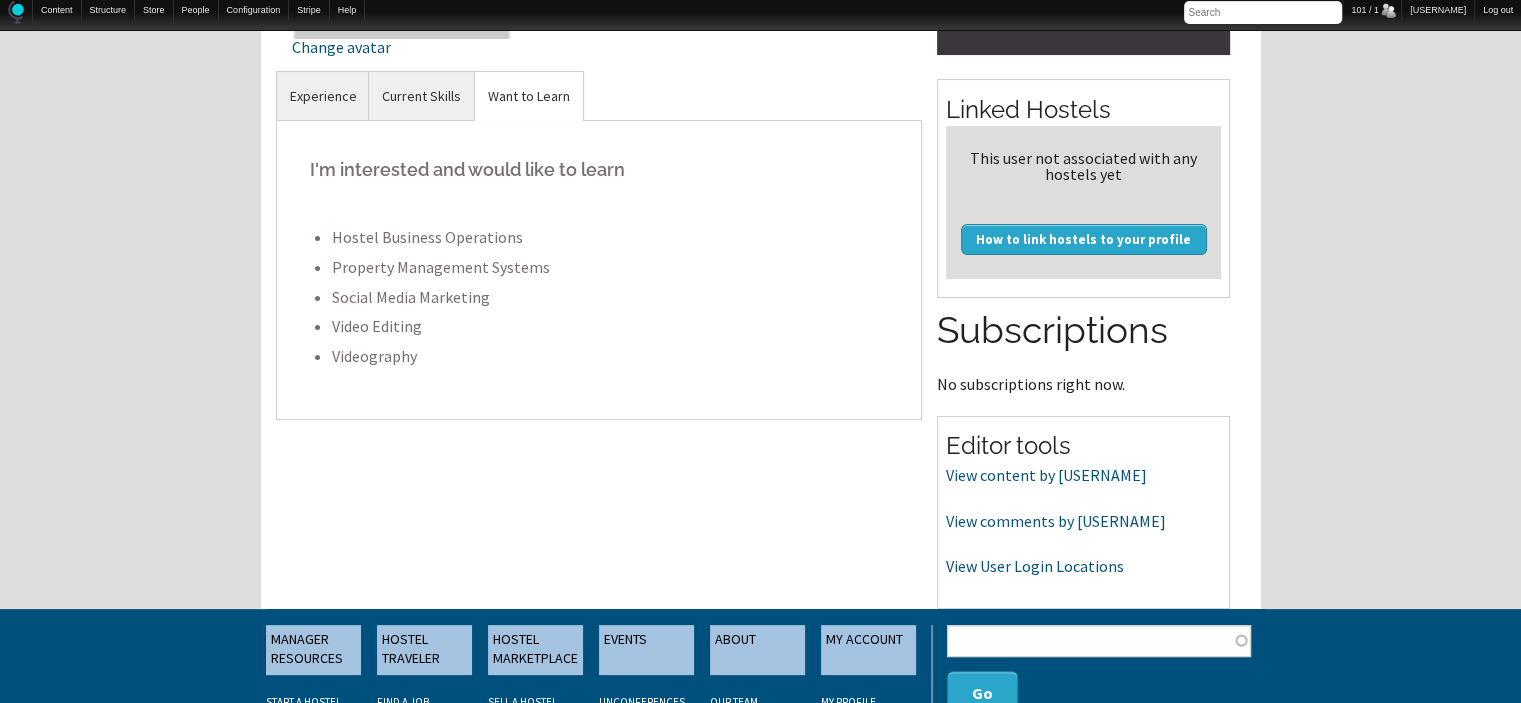 scroll, scrollTop: 516, scrollLeft: 0, axis: vertical 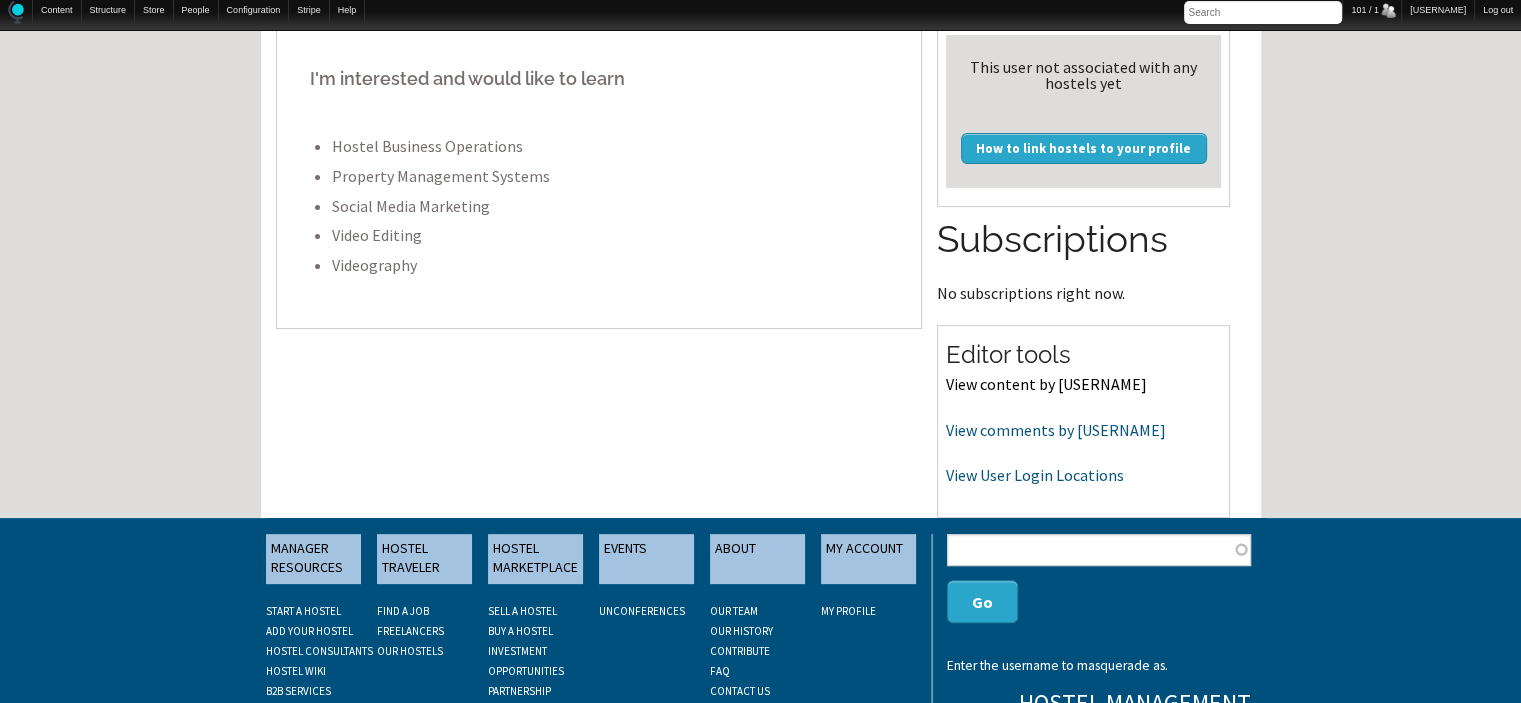 click on "View content by [USERNAME]" at bounding box center (1046, 384) 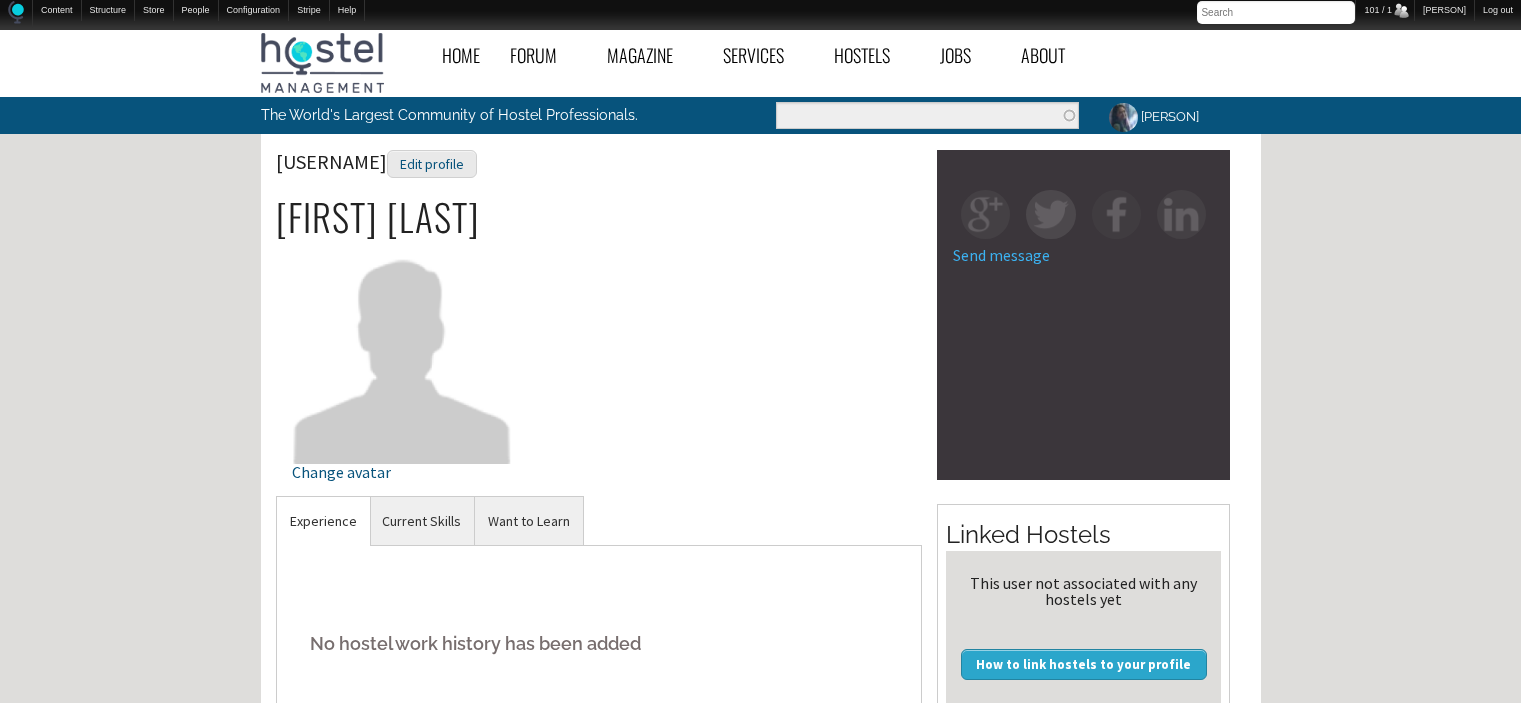 scroll, scrollTop: 516, scrollLeft: 0, axis: vertical 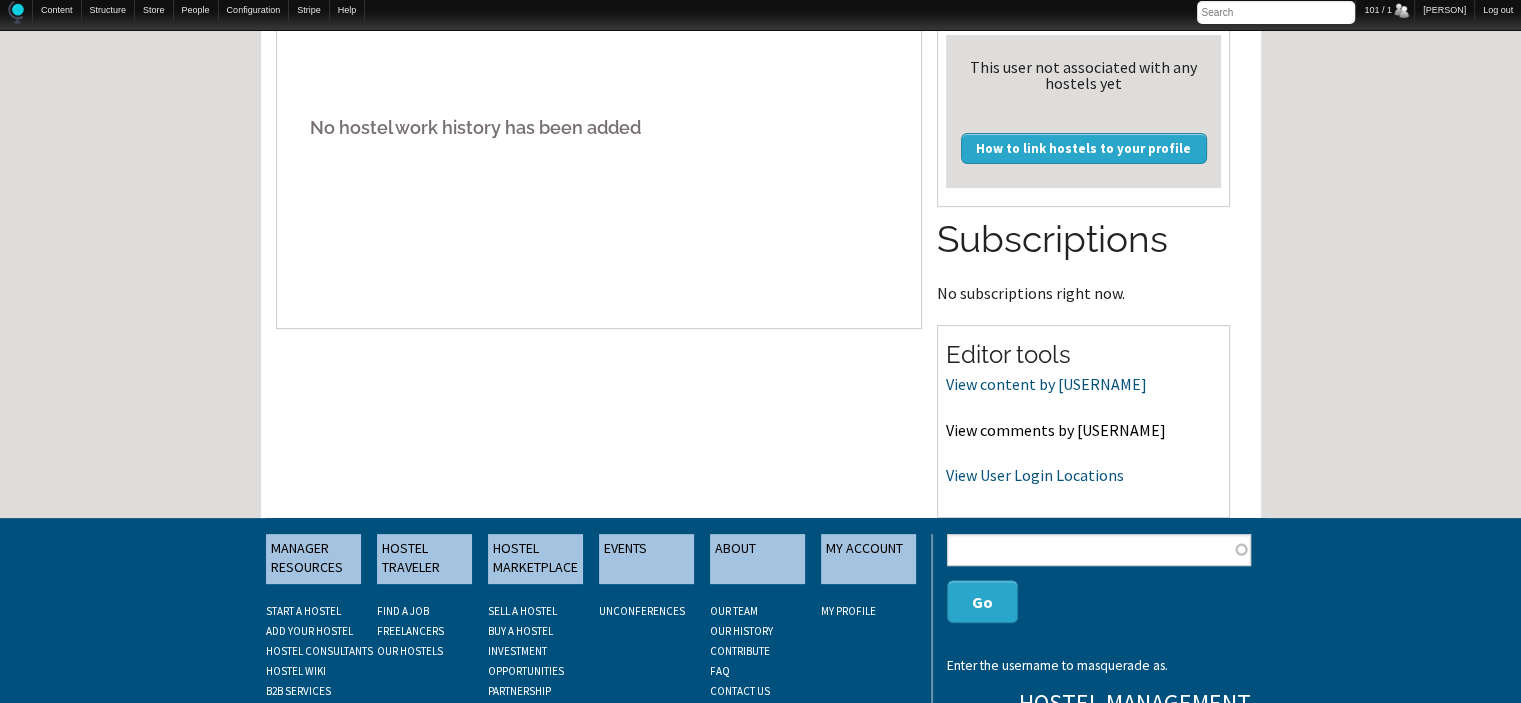 click on "View comments by [USERNAME]" at bounding box center (1056, 430) 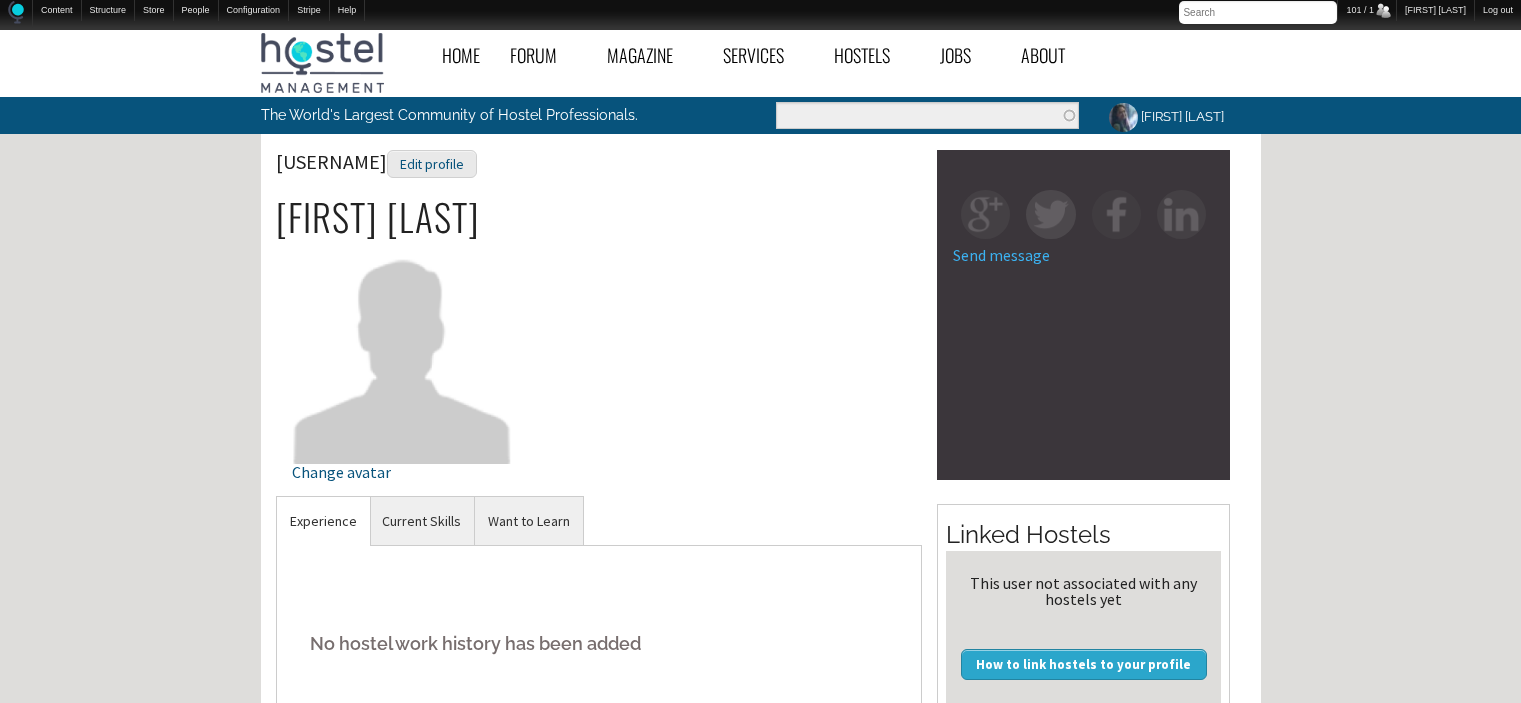 scroll, scrollTop: 516, scrollLeft: 0, axis: vertical 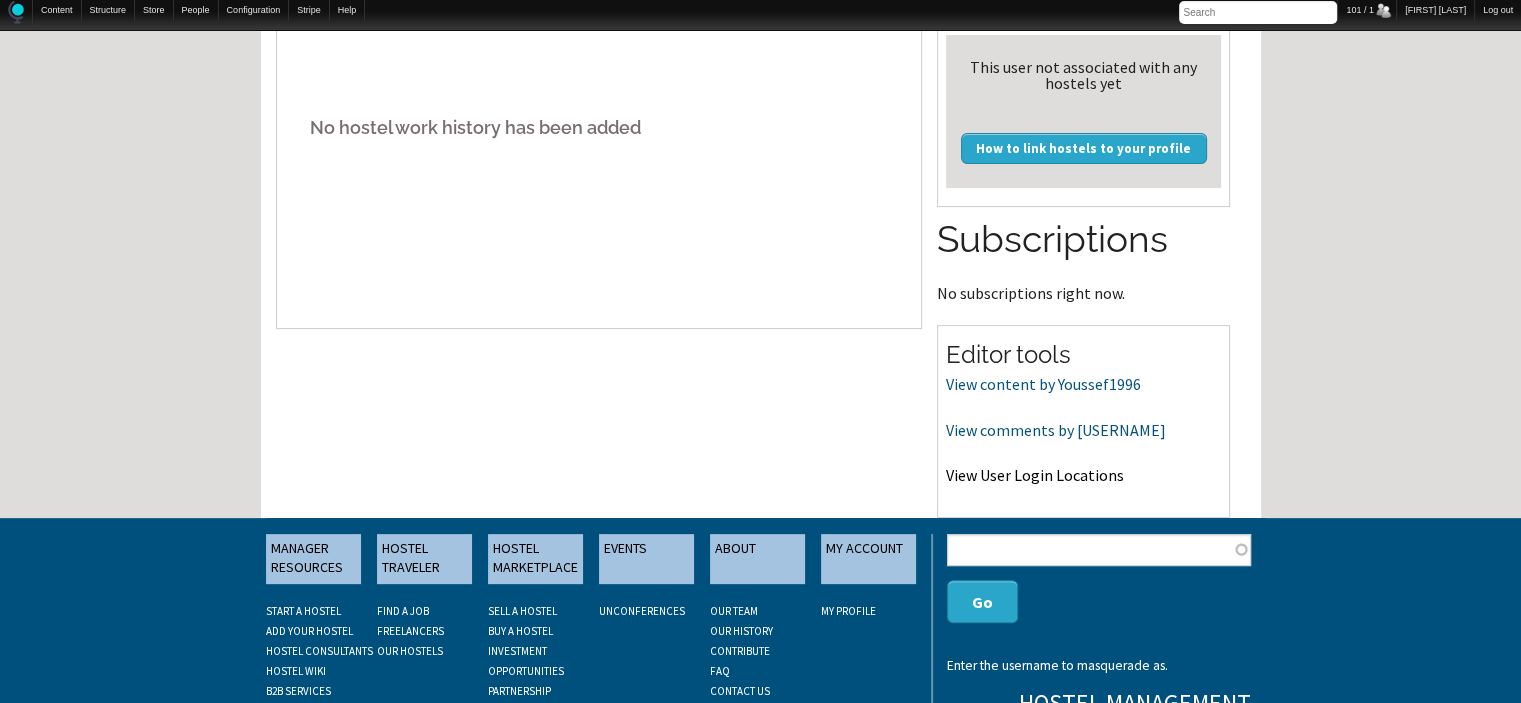 click on "View User Login Locations" at bounding box center [1035, 475] 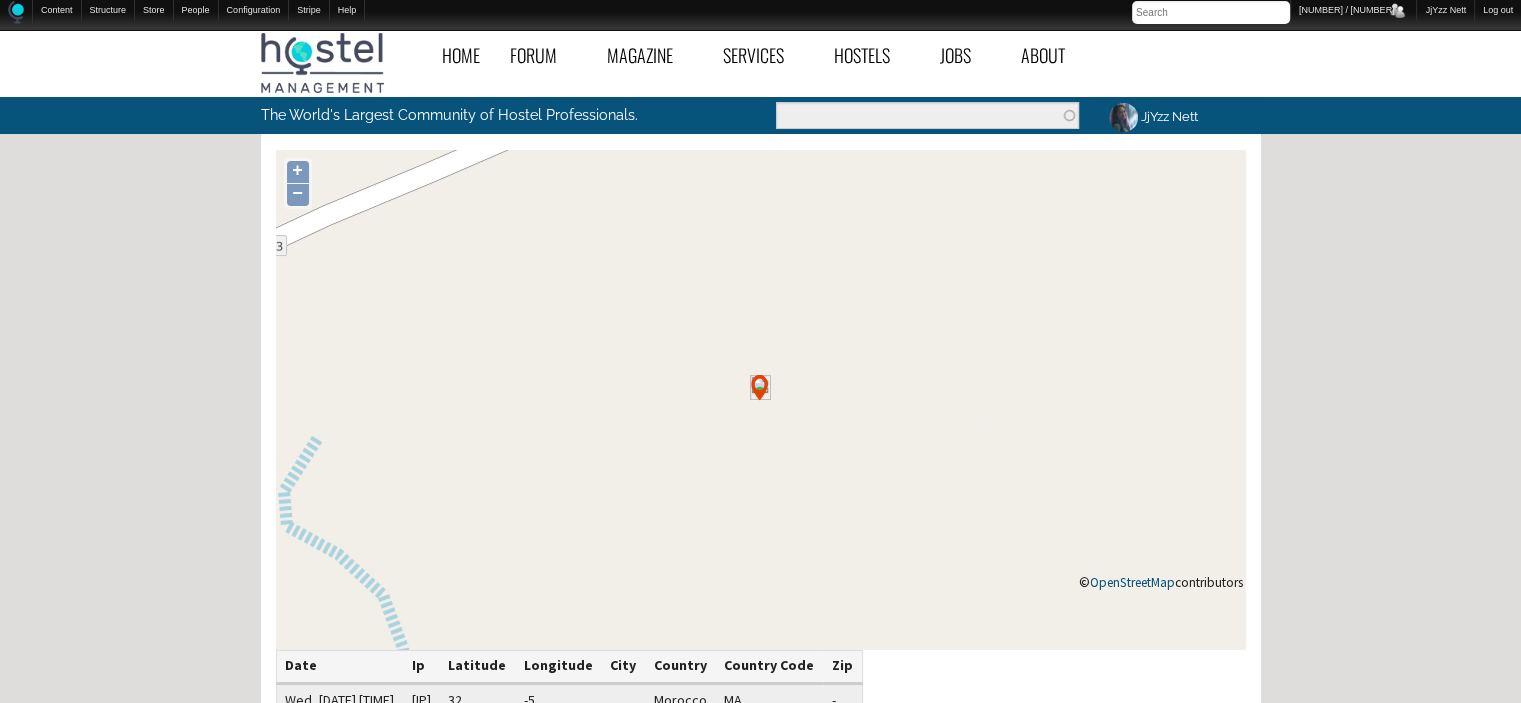scroll, scrollTop: 530, scrollLeft: 0, axis: vertical 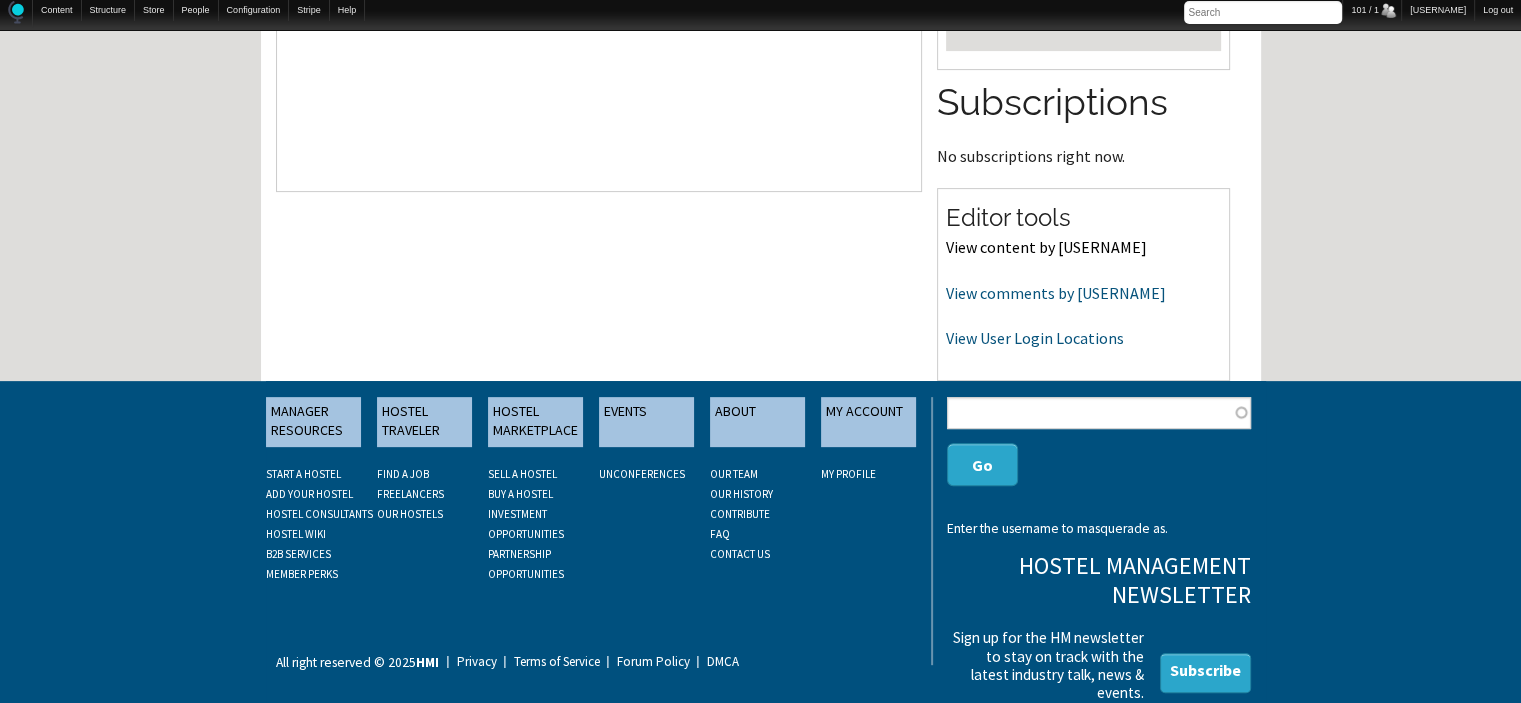 click on "View content by Youssef1996" at bounding box center [1046, 247] 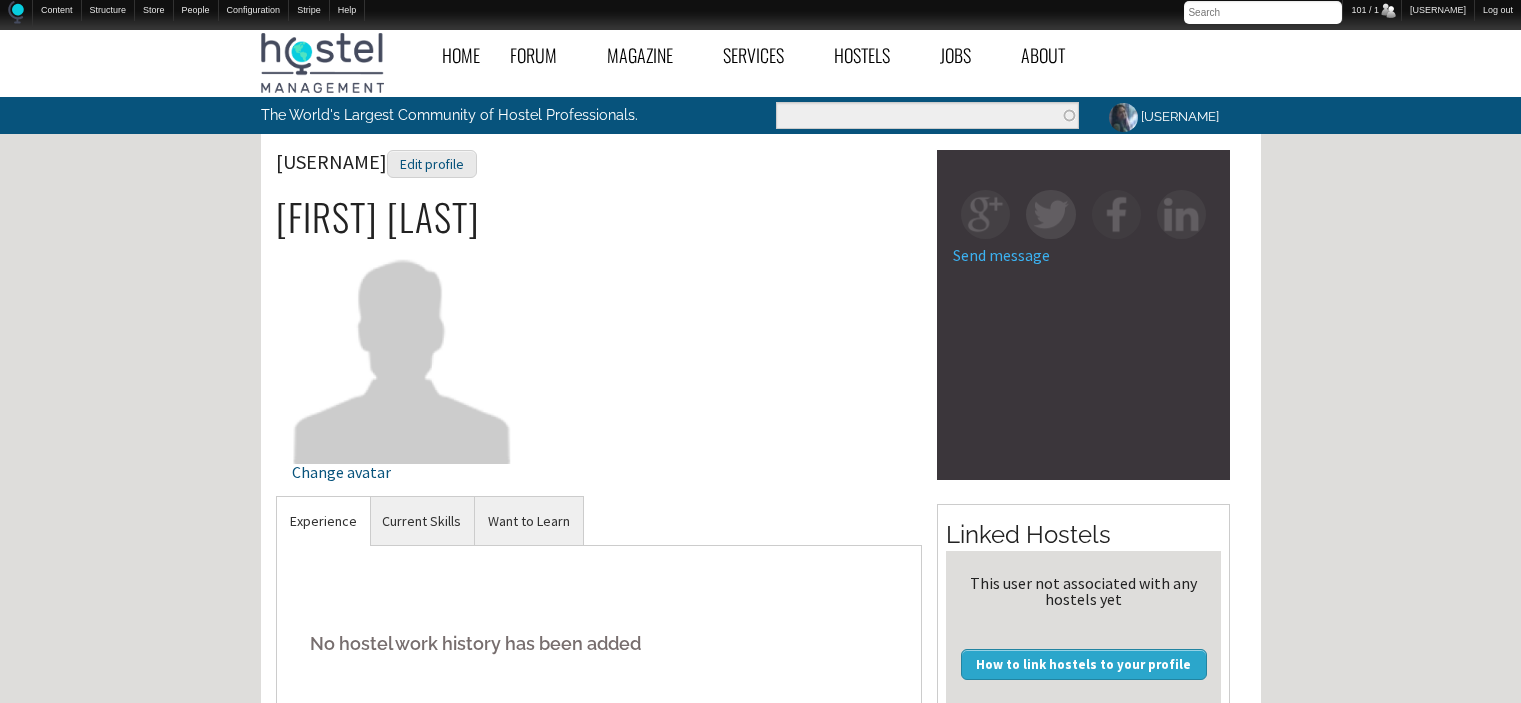 scroll, scrollTop: 653, scrollLeft: 0, axis: vertical 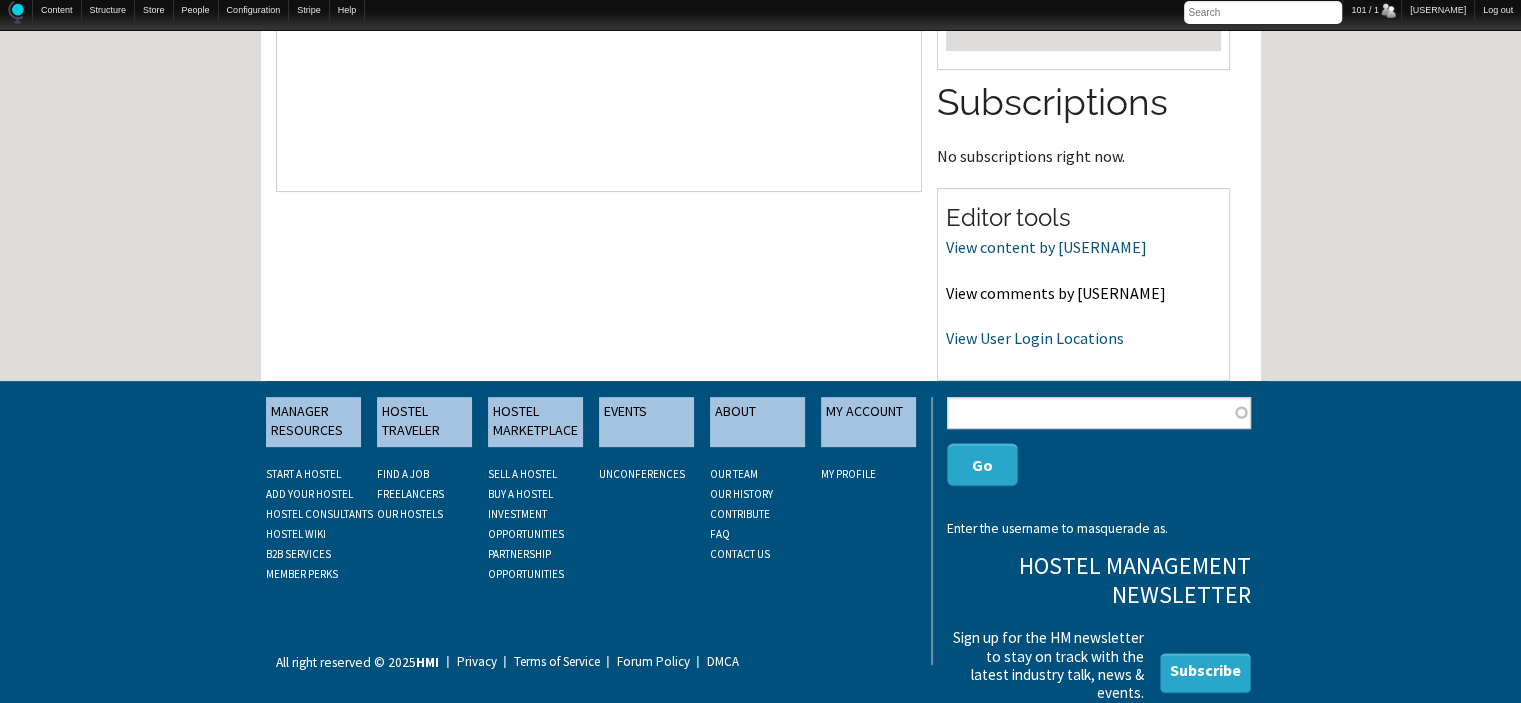 click on "View comments by [USERNAME]" at bounding box center [1056, 293] 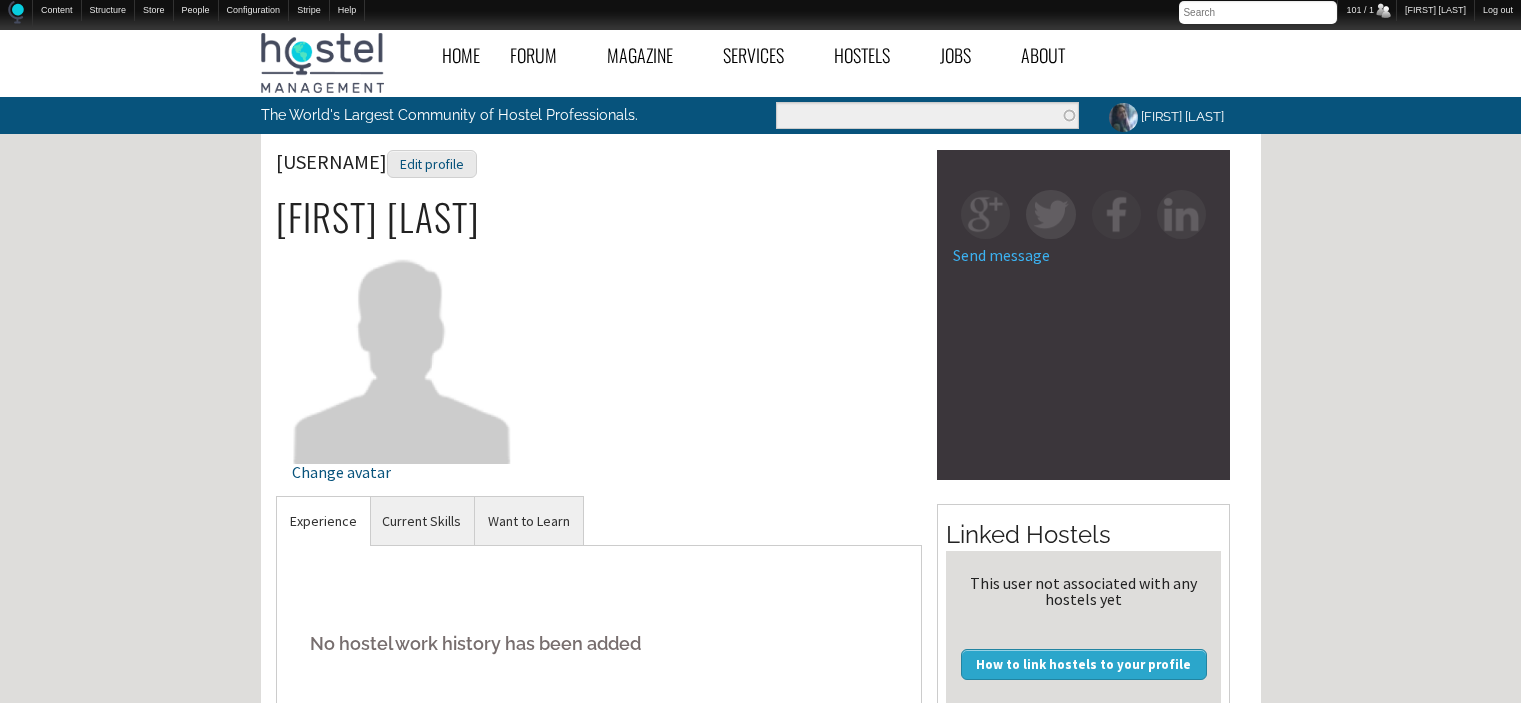 scroll, scrollTop: 653, scrollLeft: 0, axis: vertical 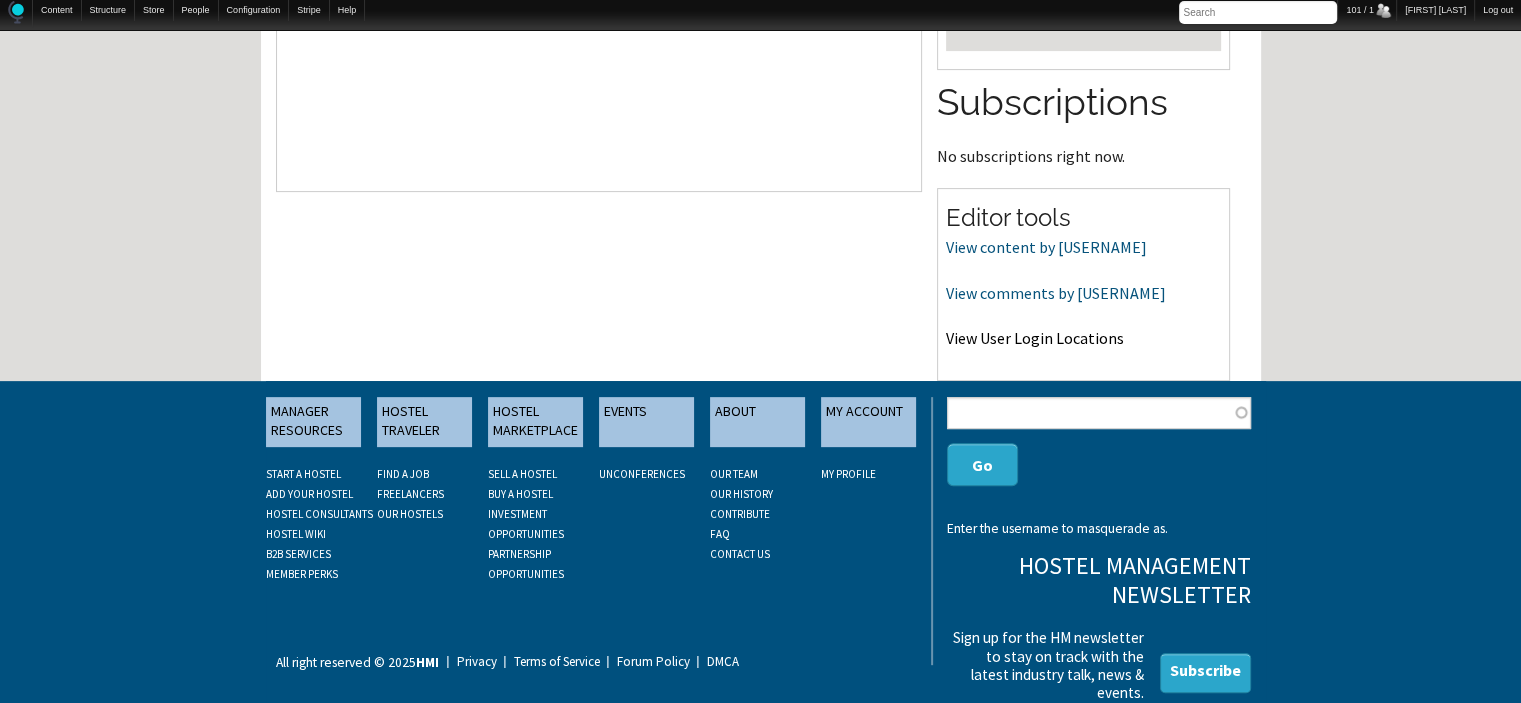 click on "View User Login Locations" at bounding box center (1035, 338) 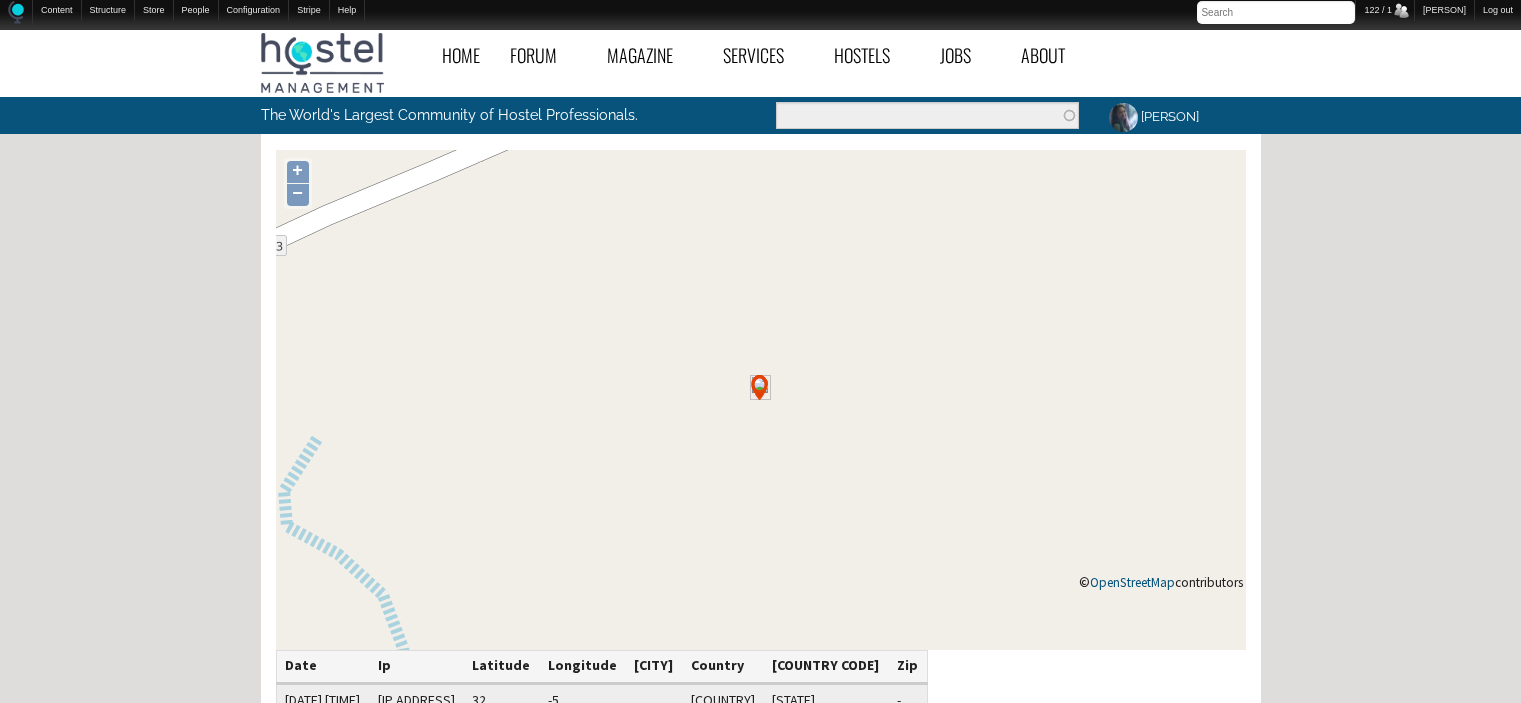 scroll, scrollTop: 0, scrollLeft: 0, axis: both 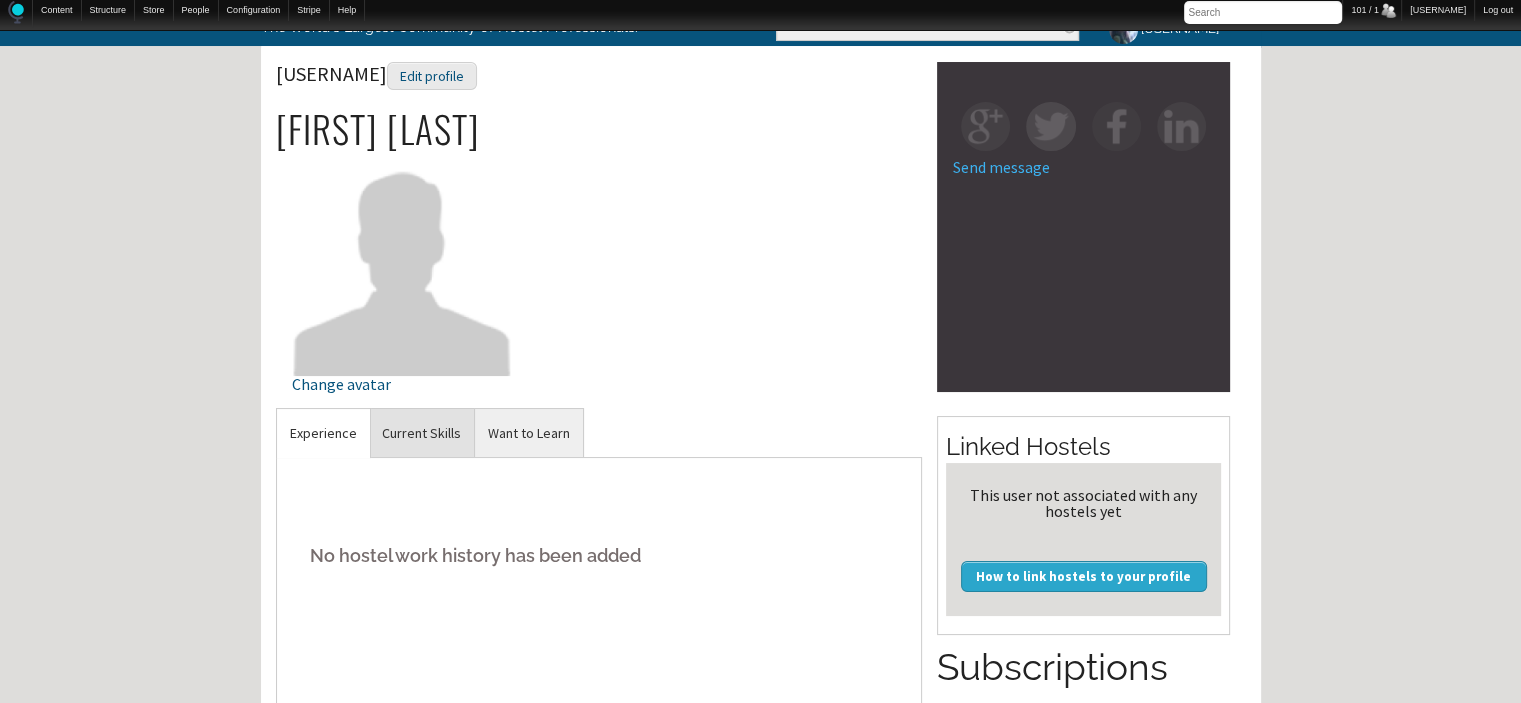 click on "Current Skills" at bounding box center [323, 433] 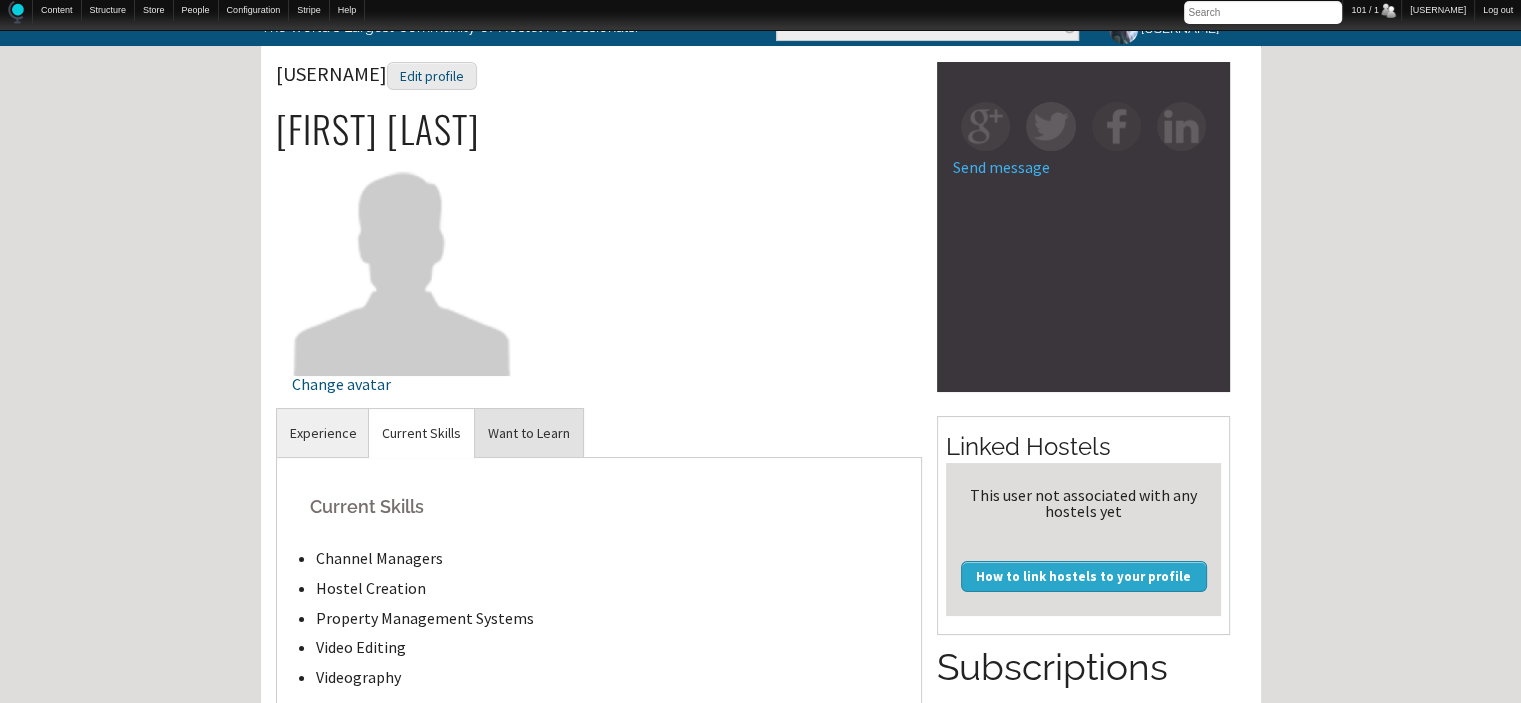 click on "Want to Learn" at bounding box center (323, 433) 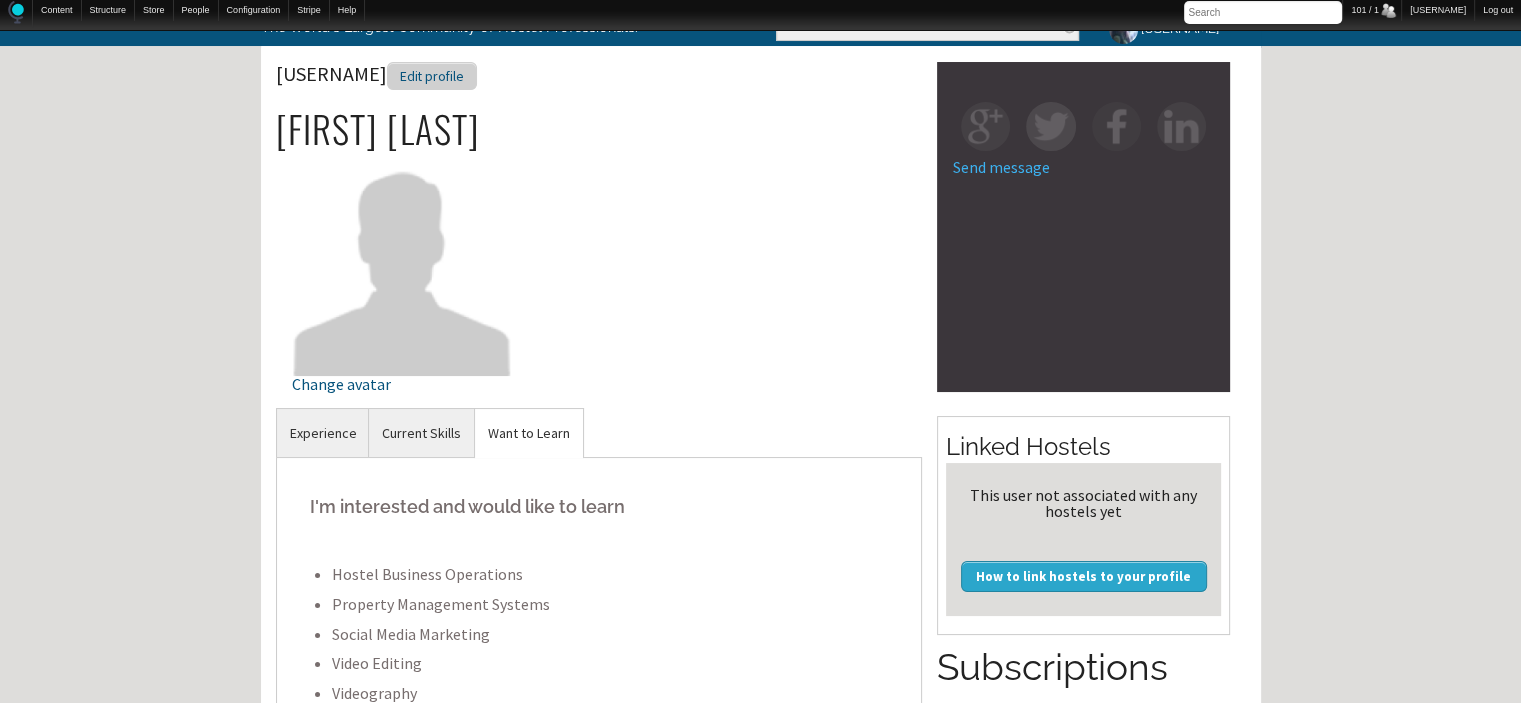 click on "Edit profile" at bounding box center (432, 76) 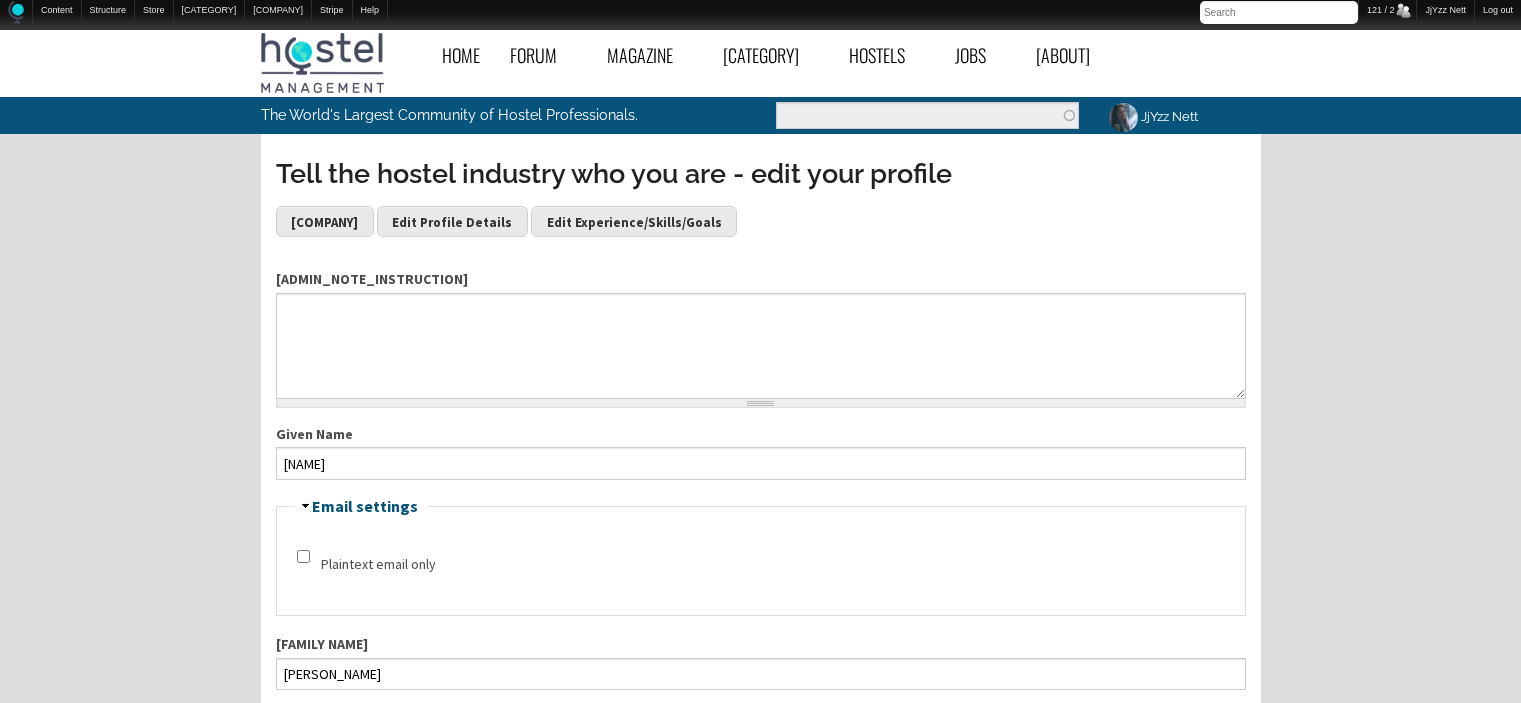 scroll, scrollTop: 0, scrollLeft: 0, axis: both 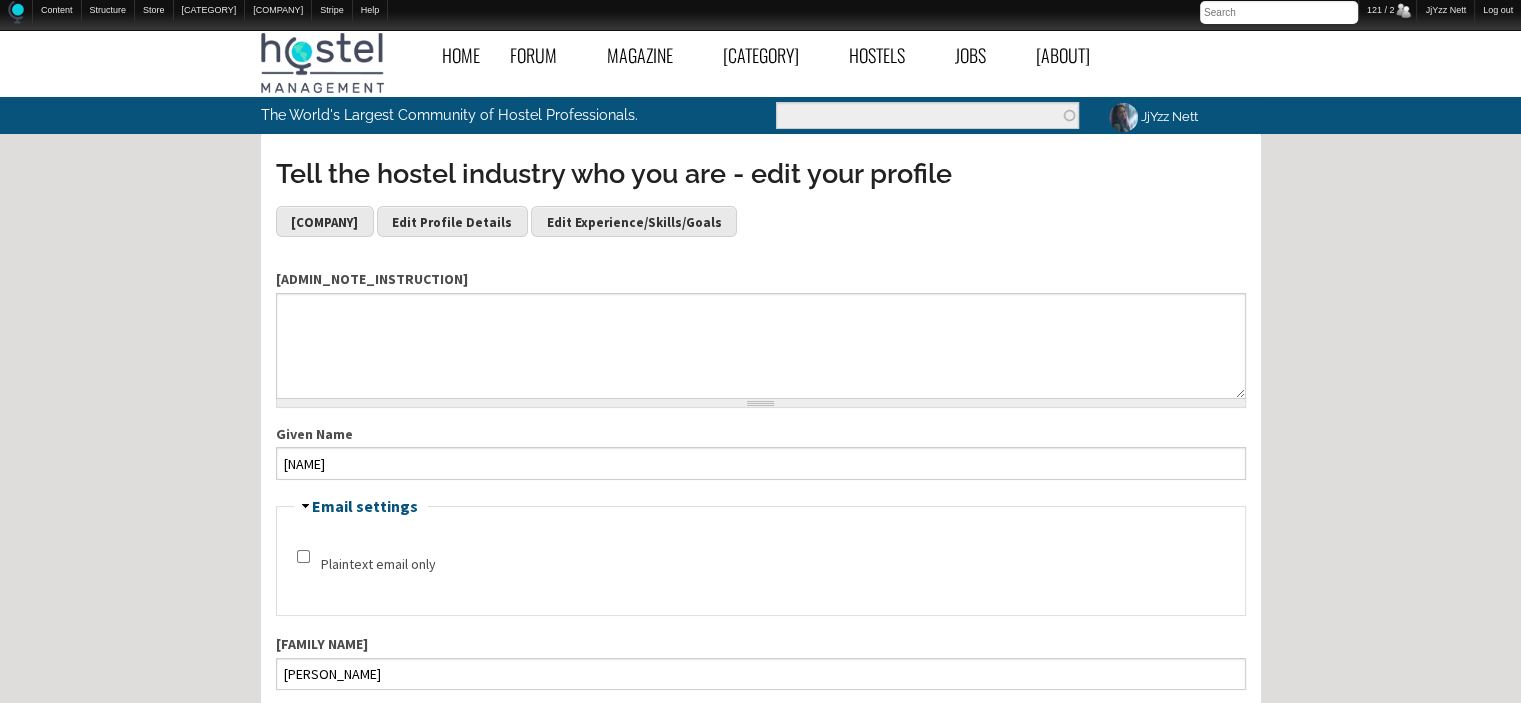 click on "Home" at bounding box center [461, 55] 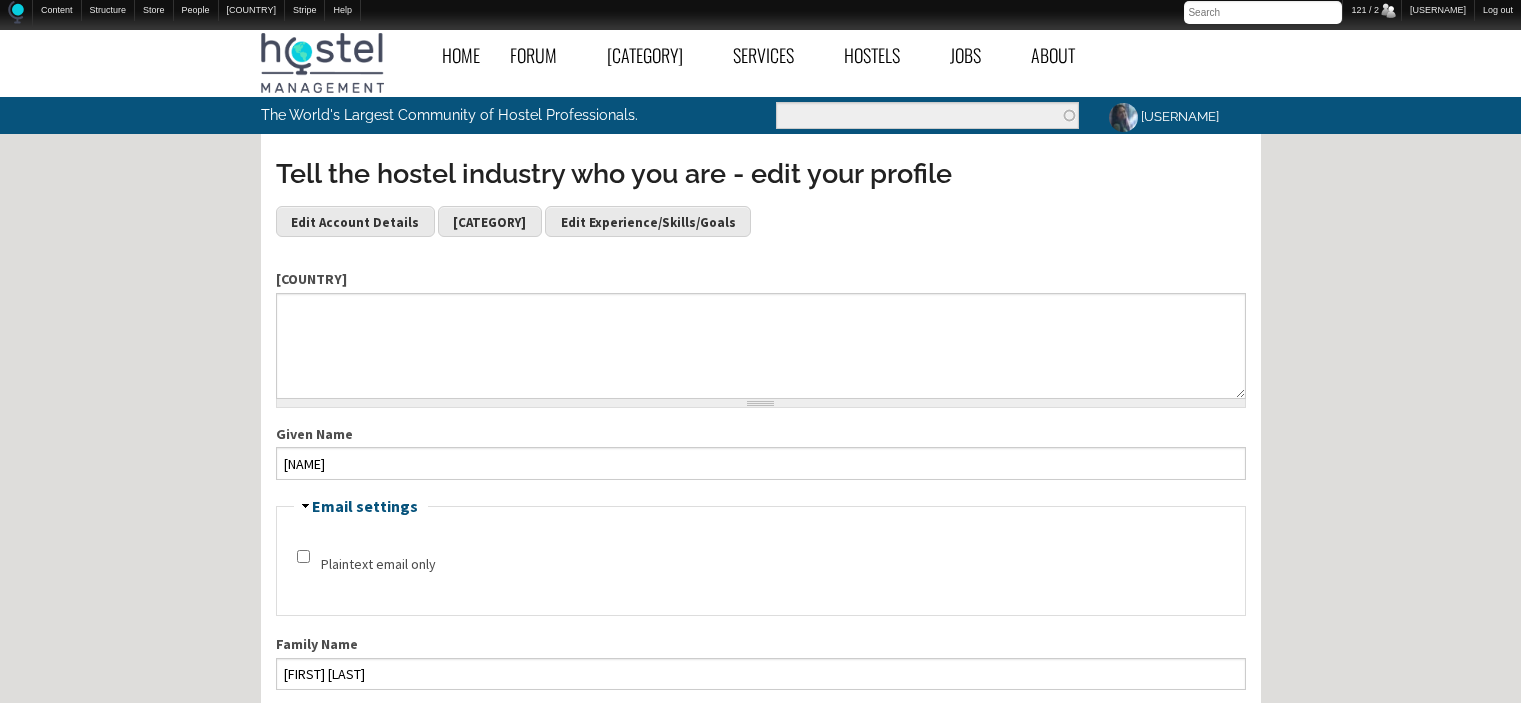 scroll, scrollTop: 0, scrollLeft: 0, axis: both 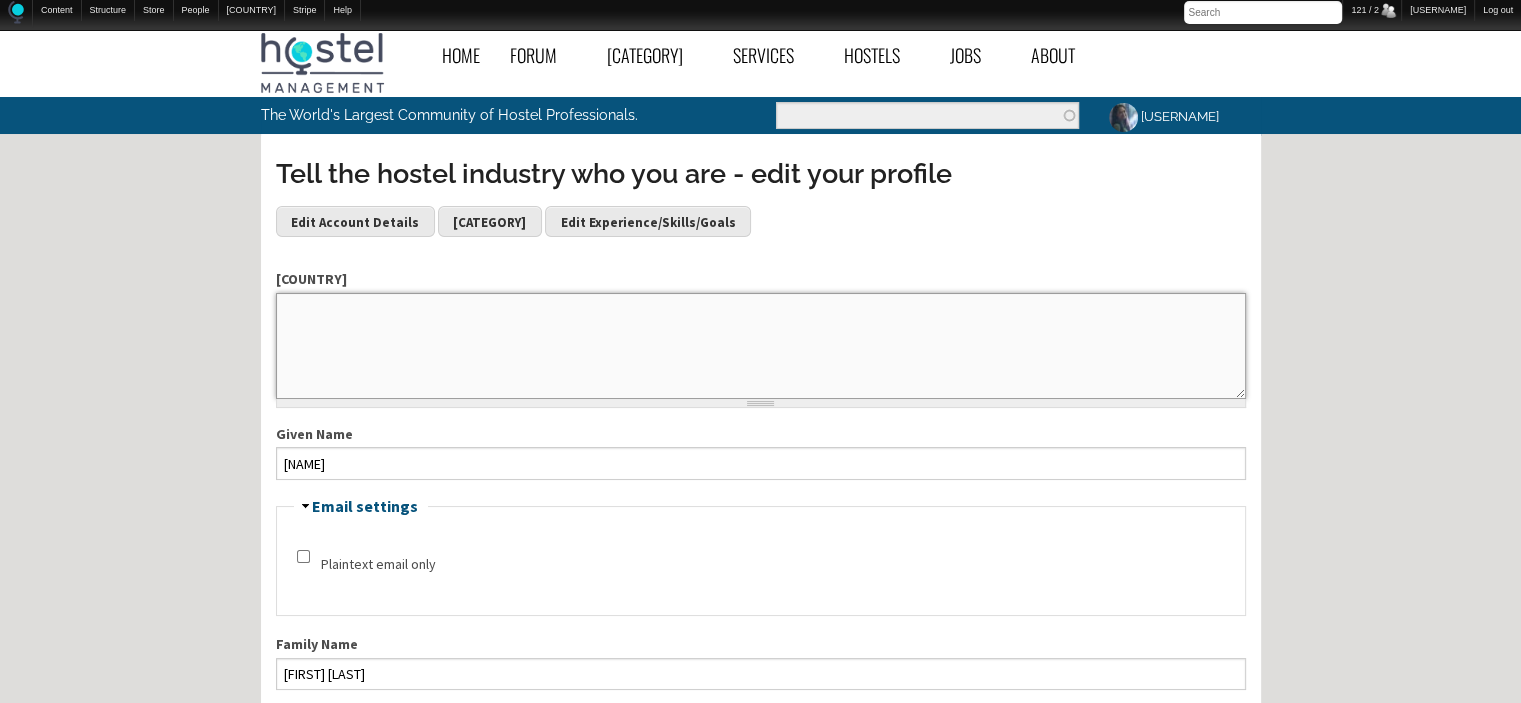click on "[COUNTRY]" at bounding box center (761, 346) 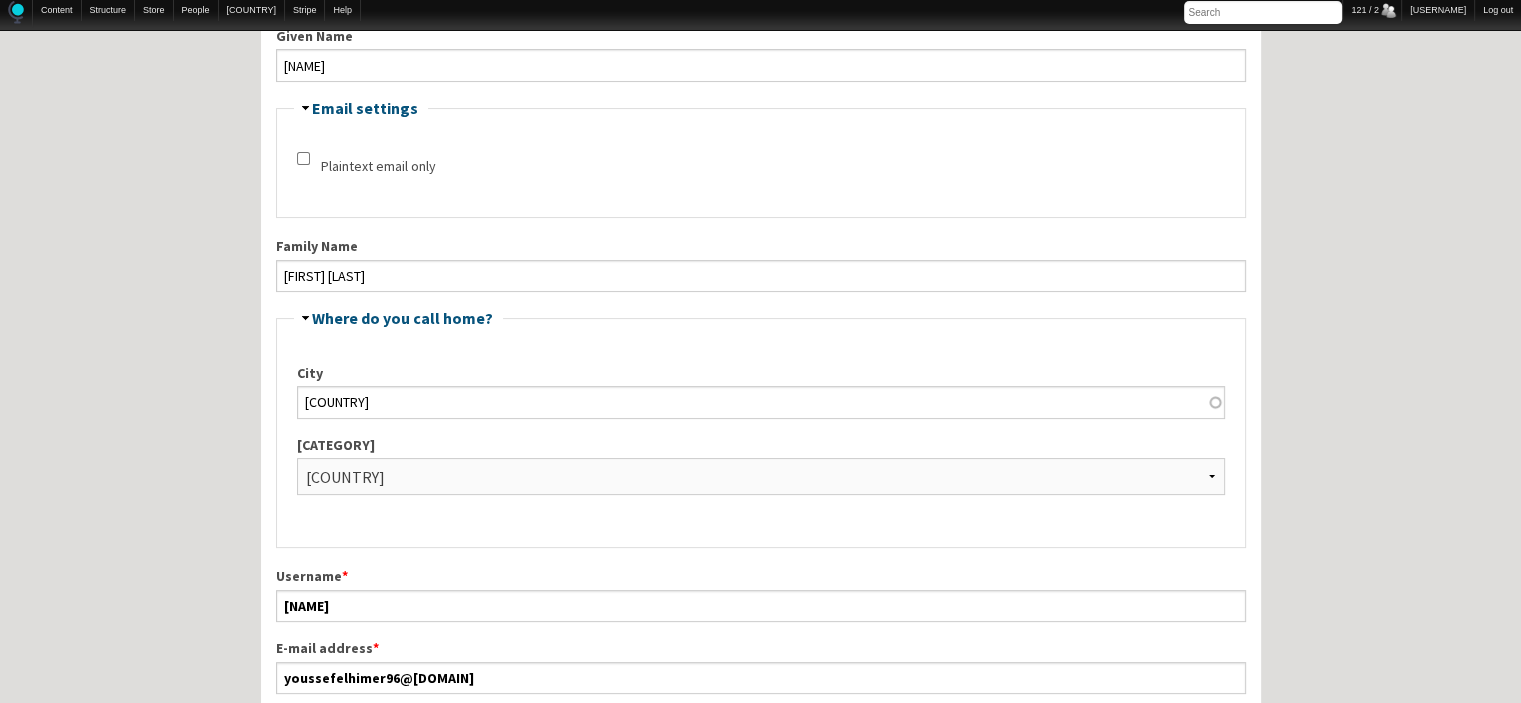 scroll, scrollTop: 402, scrollLeft: 0, axis: vertical 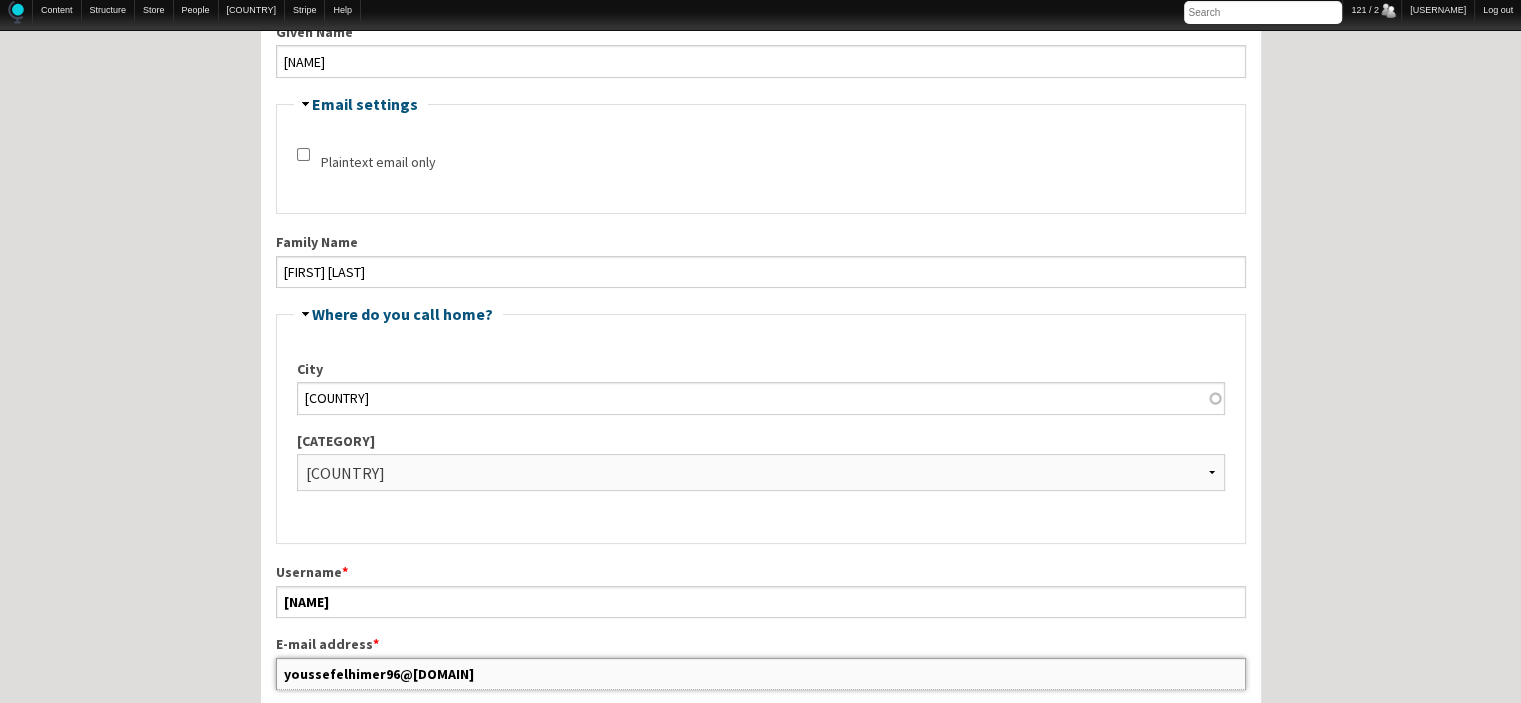 drag, startPoint x: 509, startPoint y: 669, endPoint x: 247, endPoint y: 675, distance: 262.0687 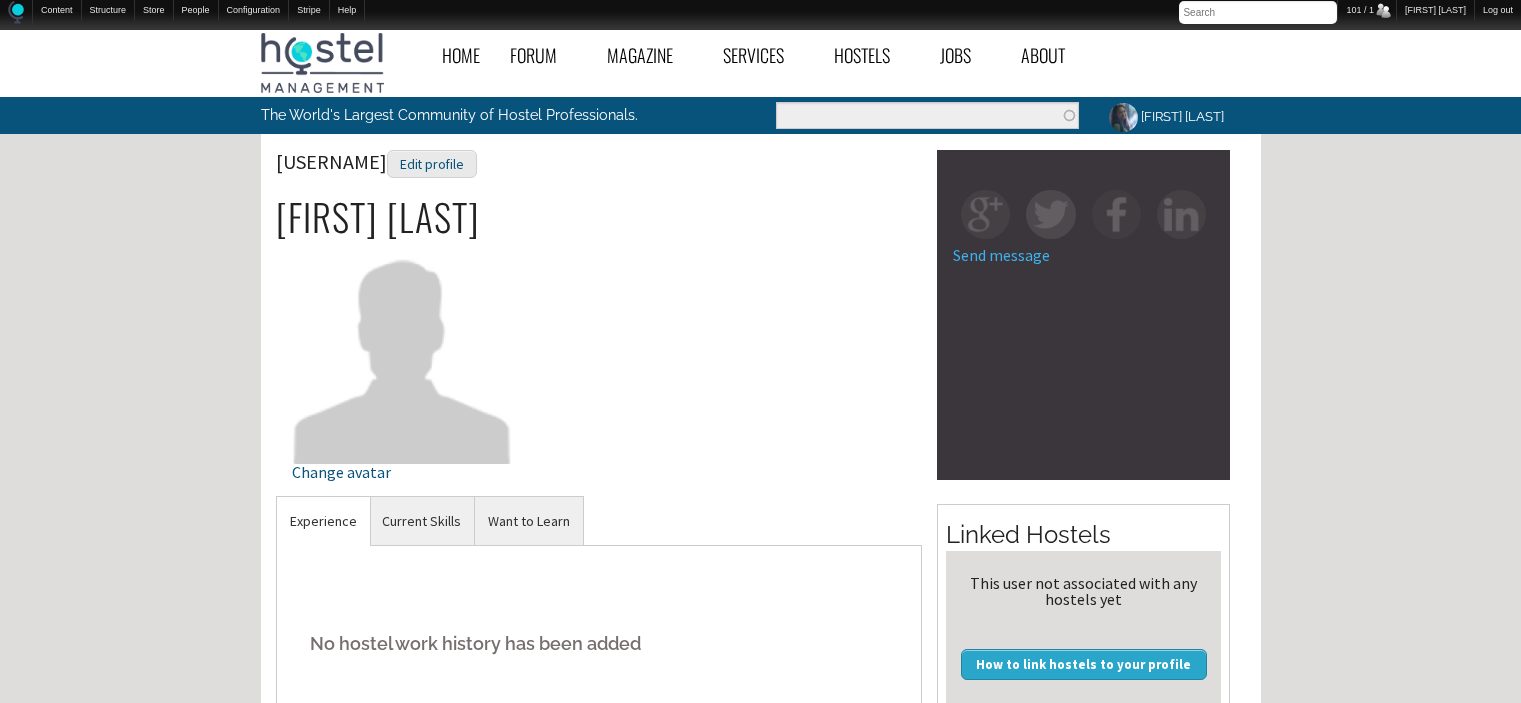 scroll, scrollTop: 88, scrollLeft: 0, axis: vertical 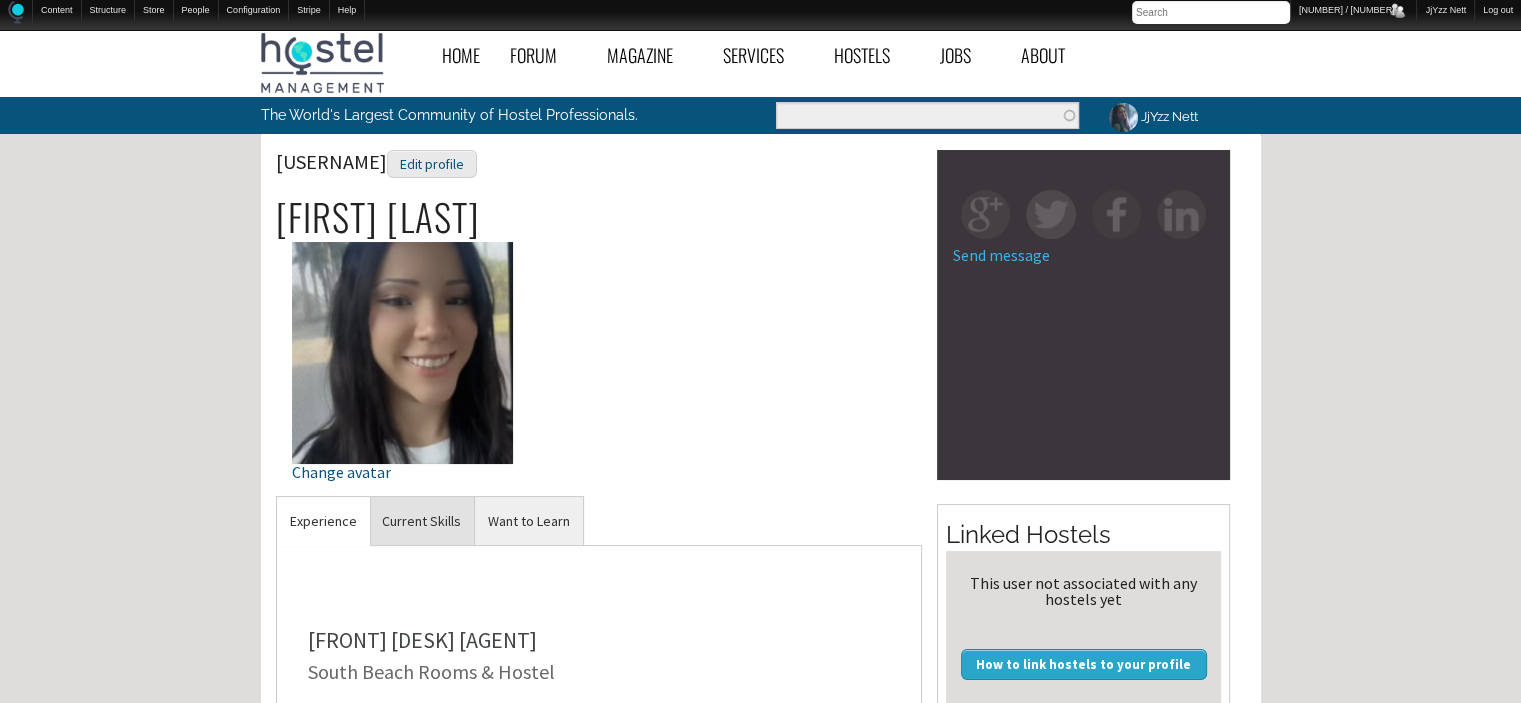 click on "Current Skills" at bounding box center (323, 521) 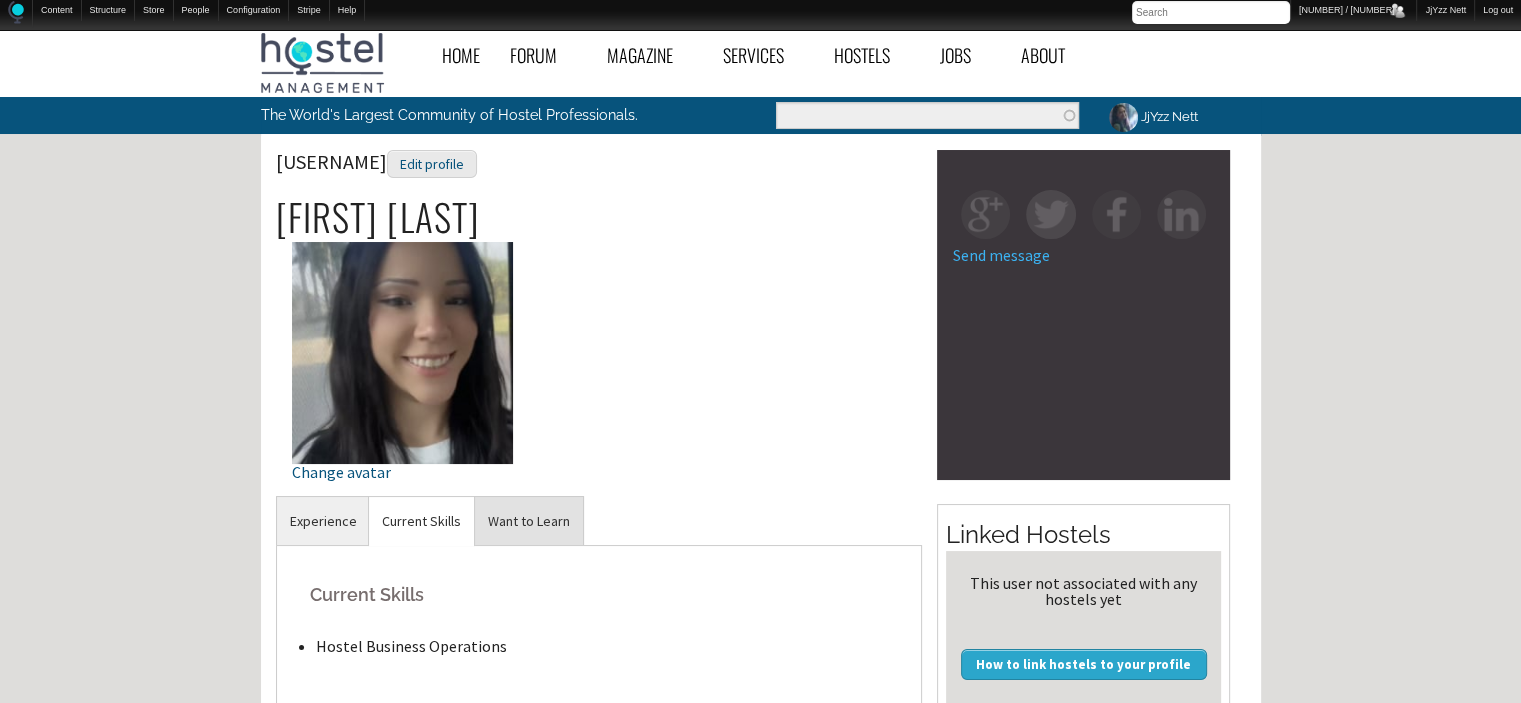 click on "Want to Learn" at bounding box center [323, 521] 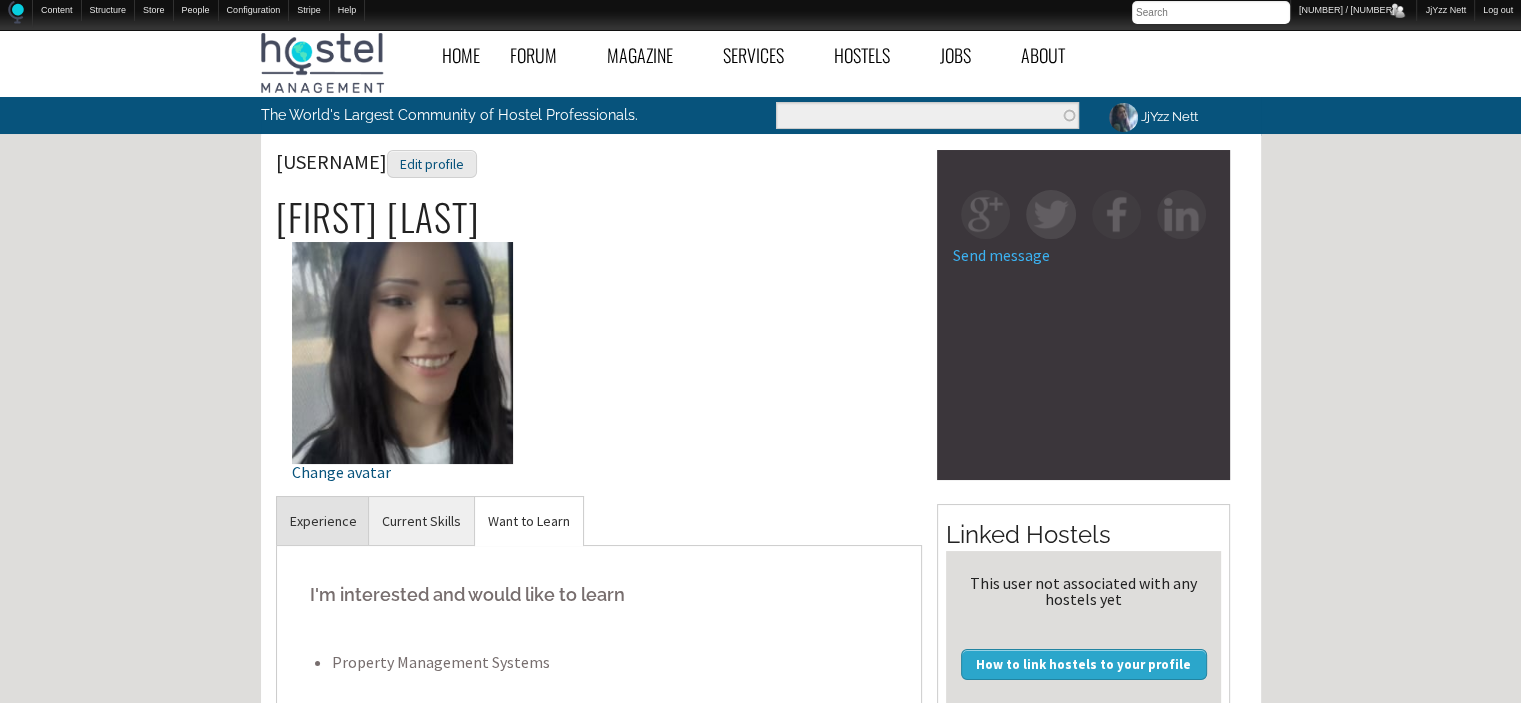 click on "Experience" at bounding box center [323, 521] 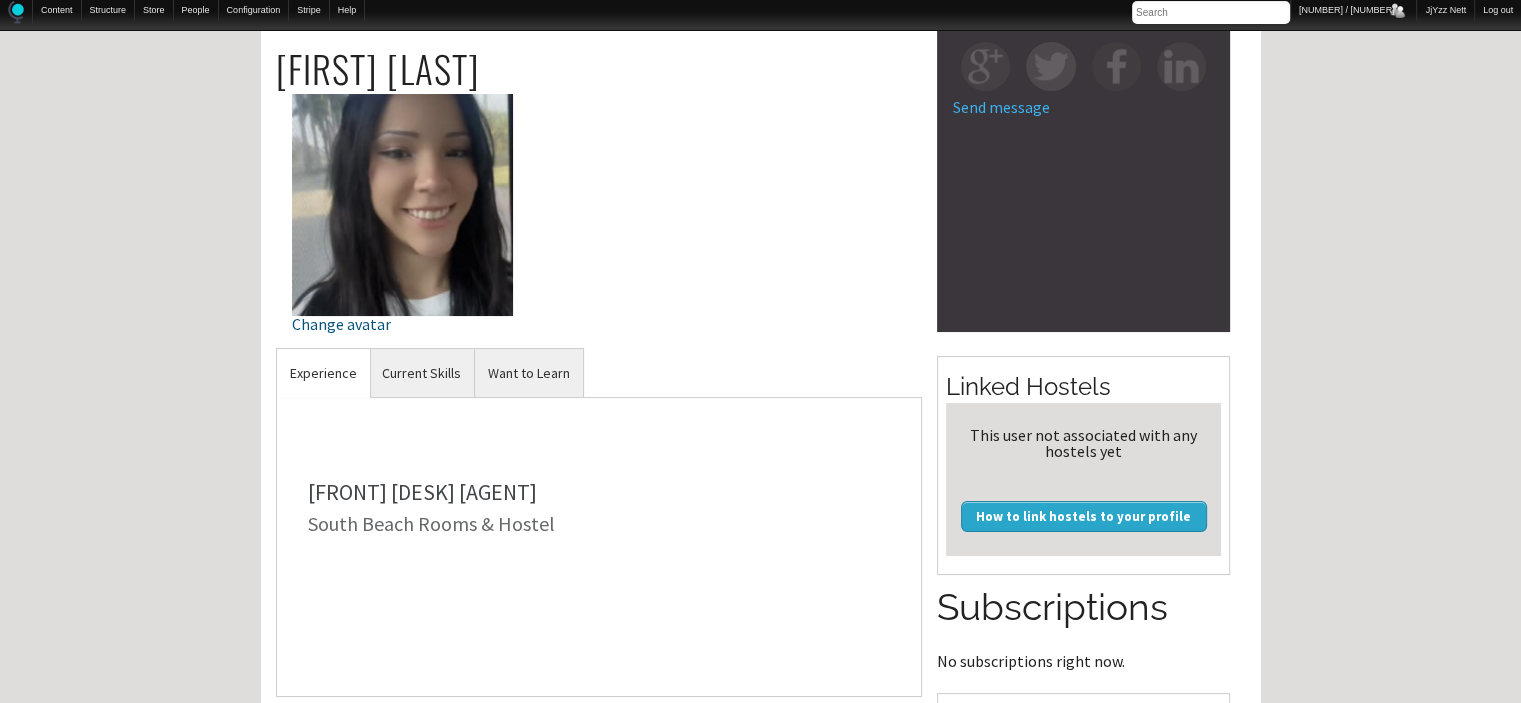 scroll, scrollTop: 153, scrollLeft: 0, axis: vertical 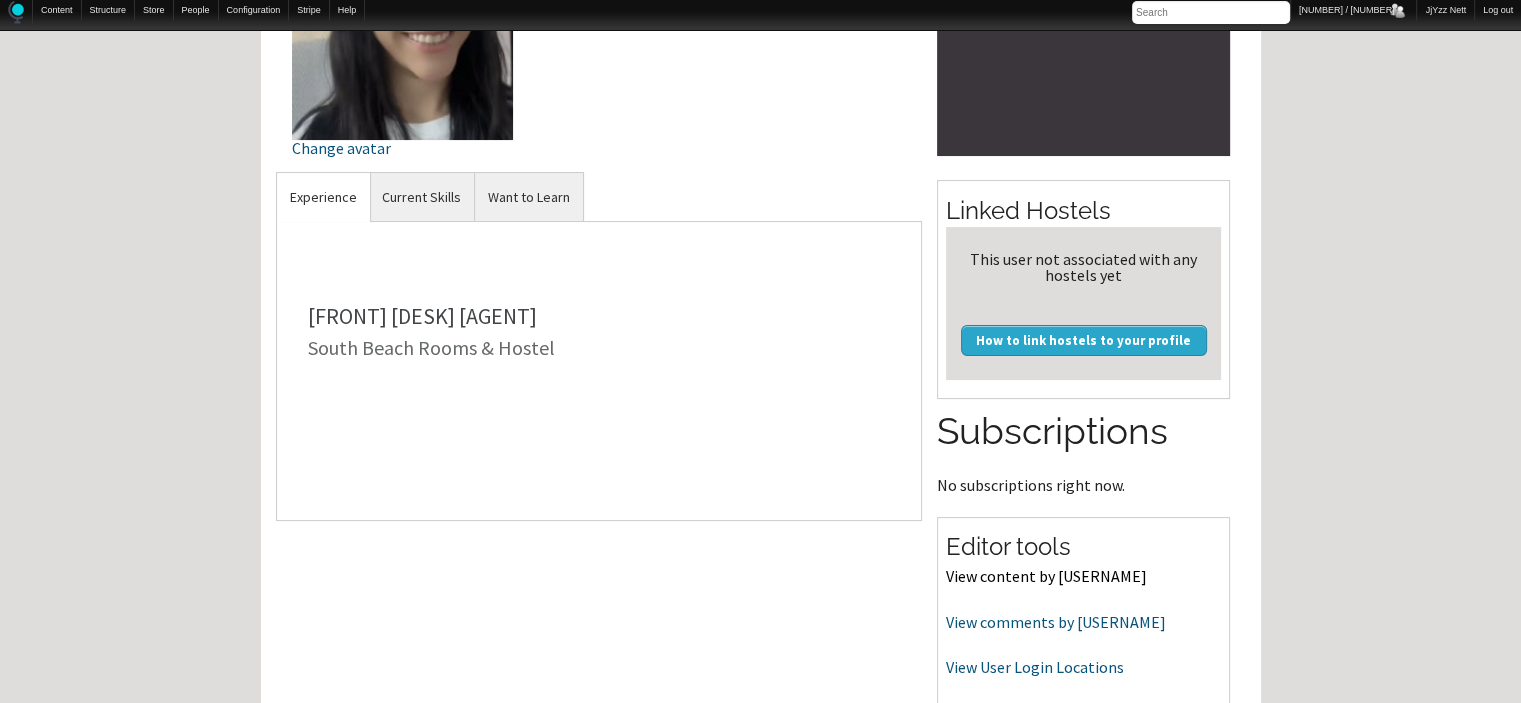 click on "View content by IrisC305" at bounding box center (1046, 576) 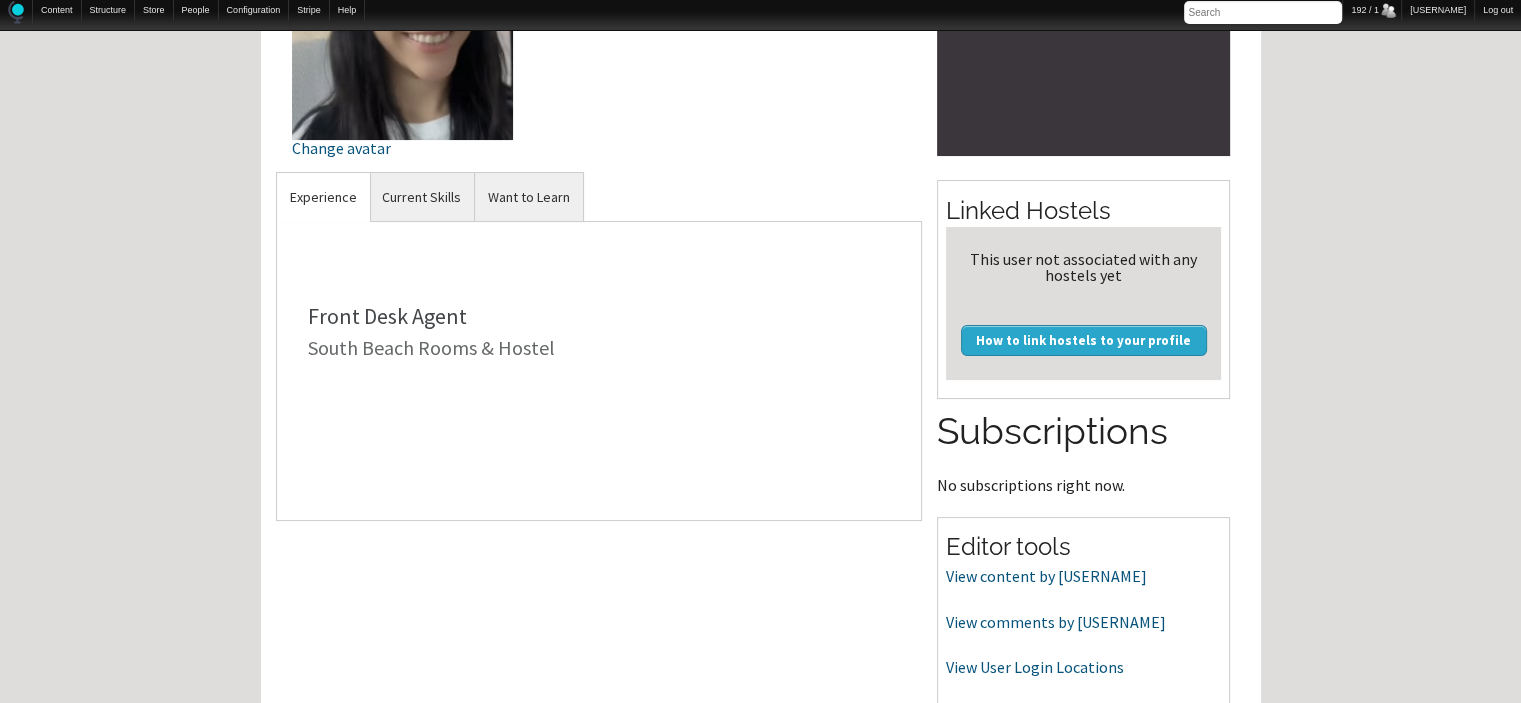 scroll, scrollTop: 653, scrollLeft: 0, axis: vertical 